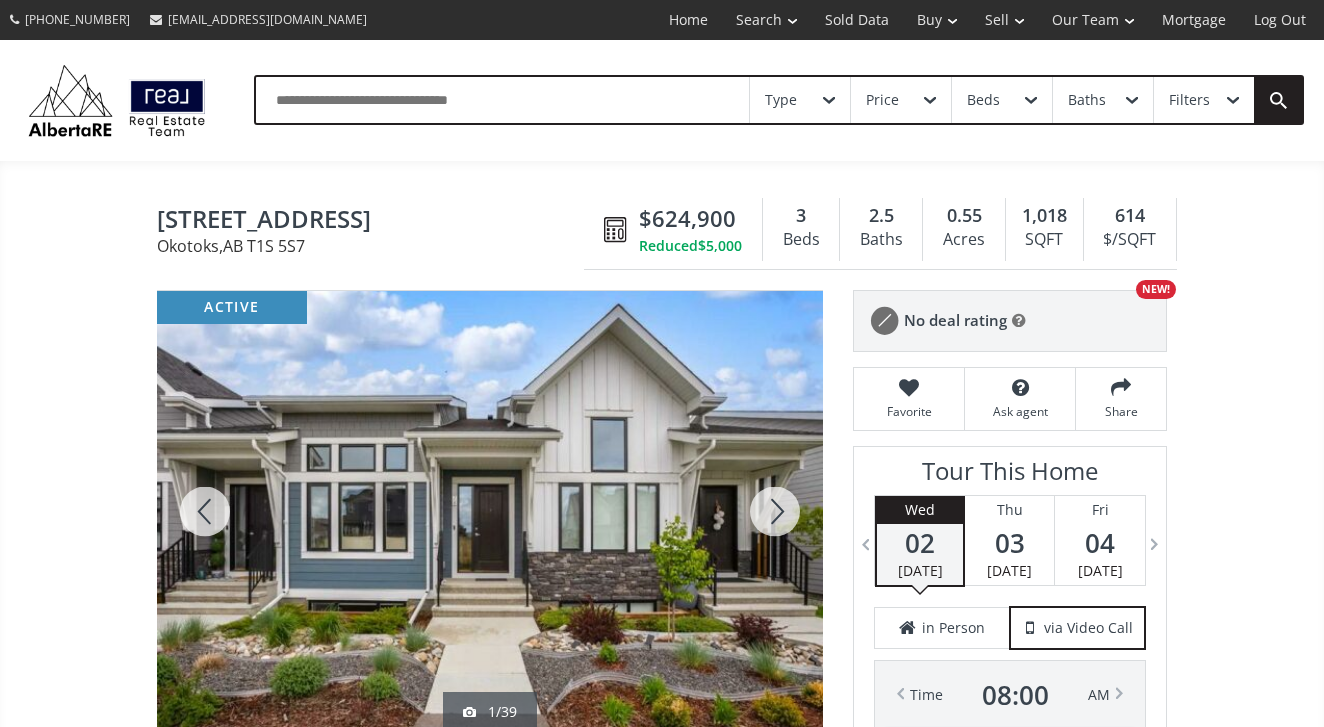 scroll, scrollTop: 325, scrollLeft: 0, axis: vertical 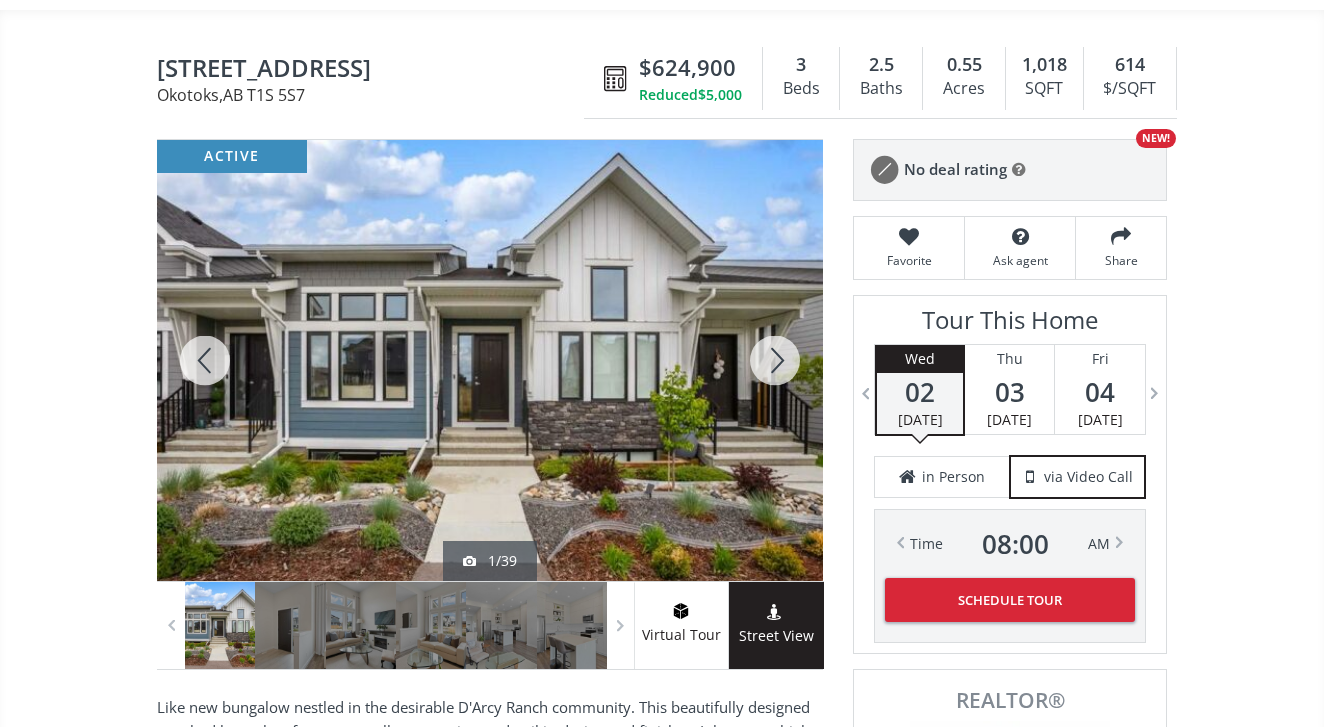 click at bounding box center [775, 360] 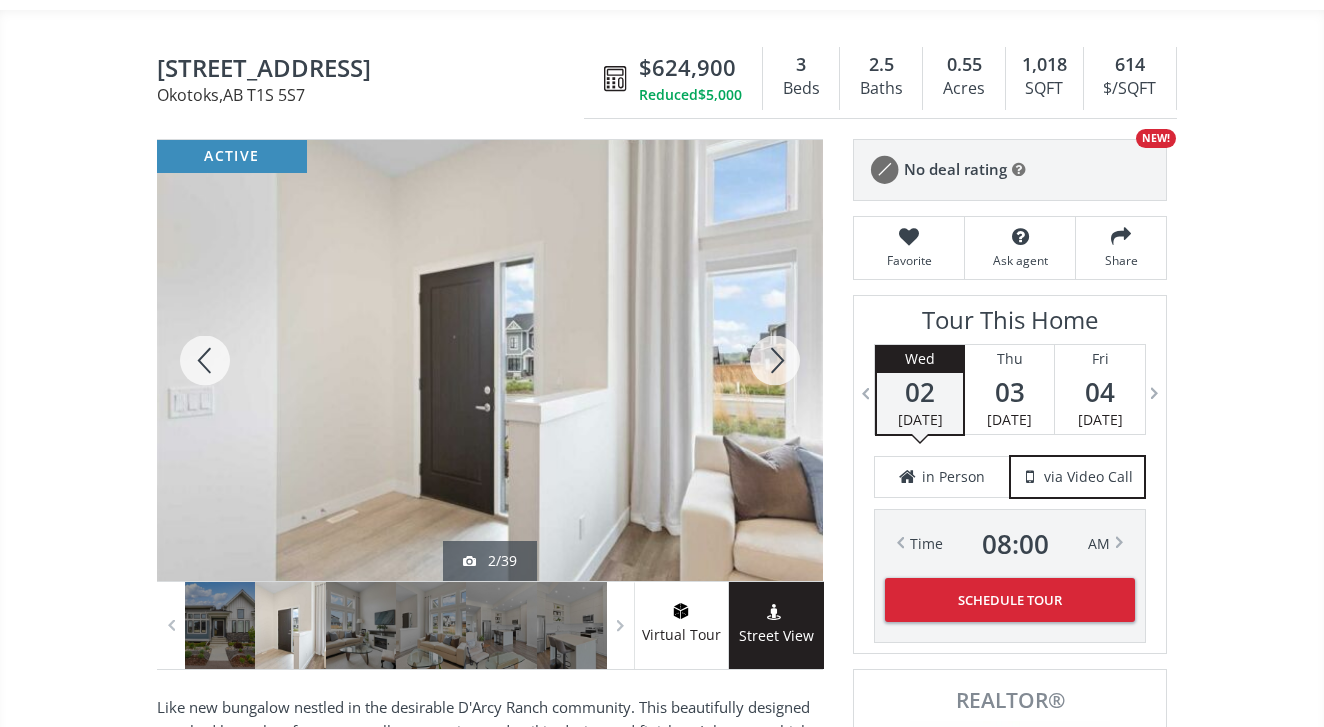 click at bounding box center (775, 360) 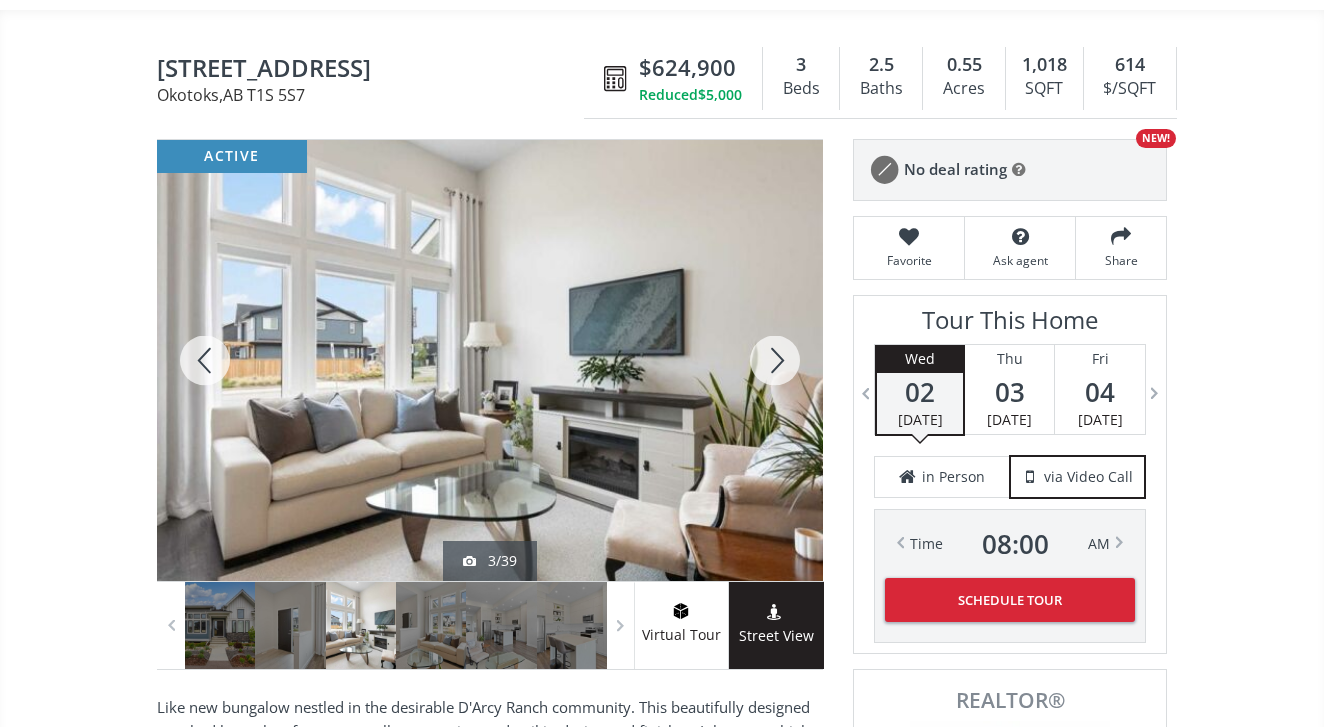 click at bounding box center [775, 360] 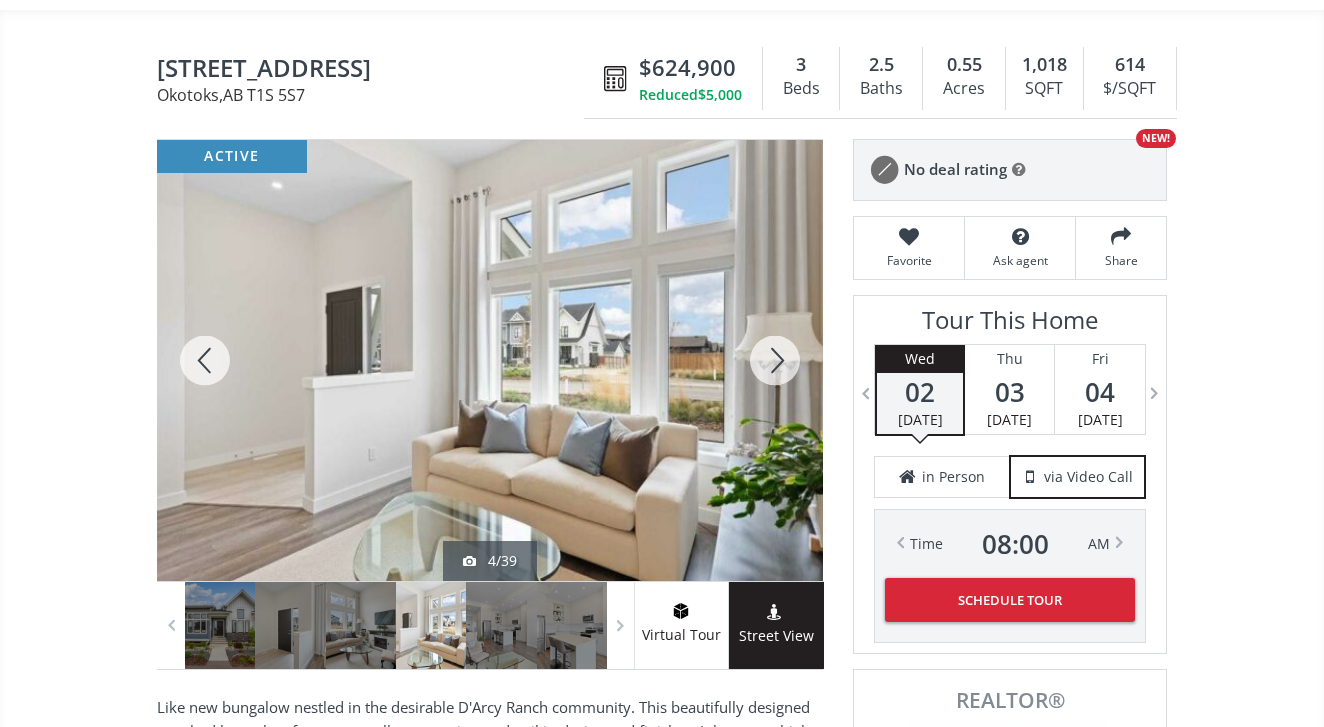 click at bounding box center (775, 360) 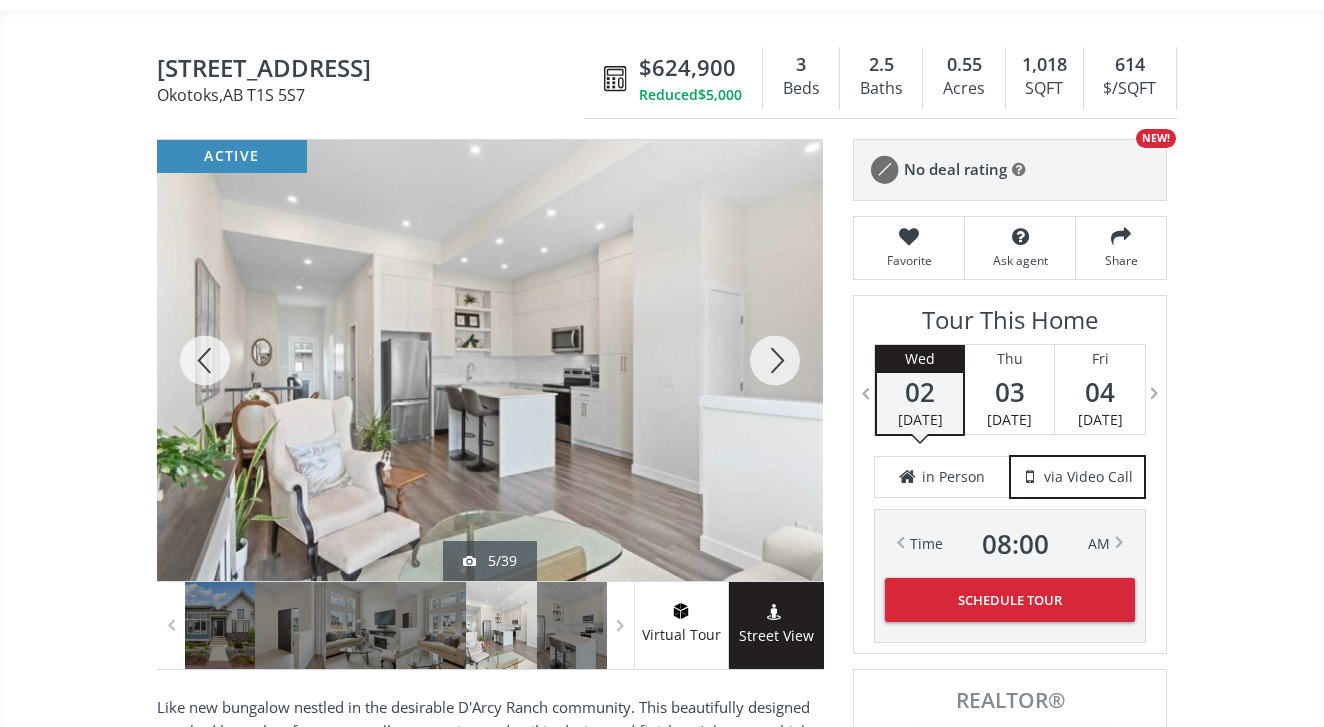 click at bounding box center [775, 360] 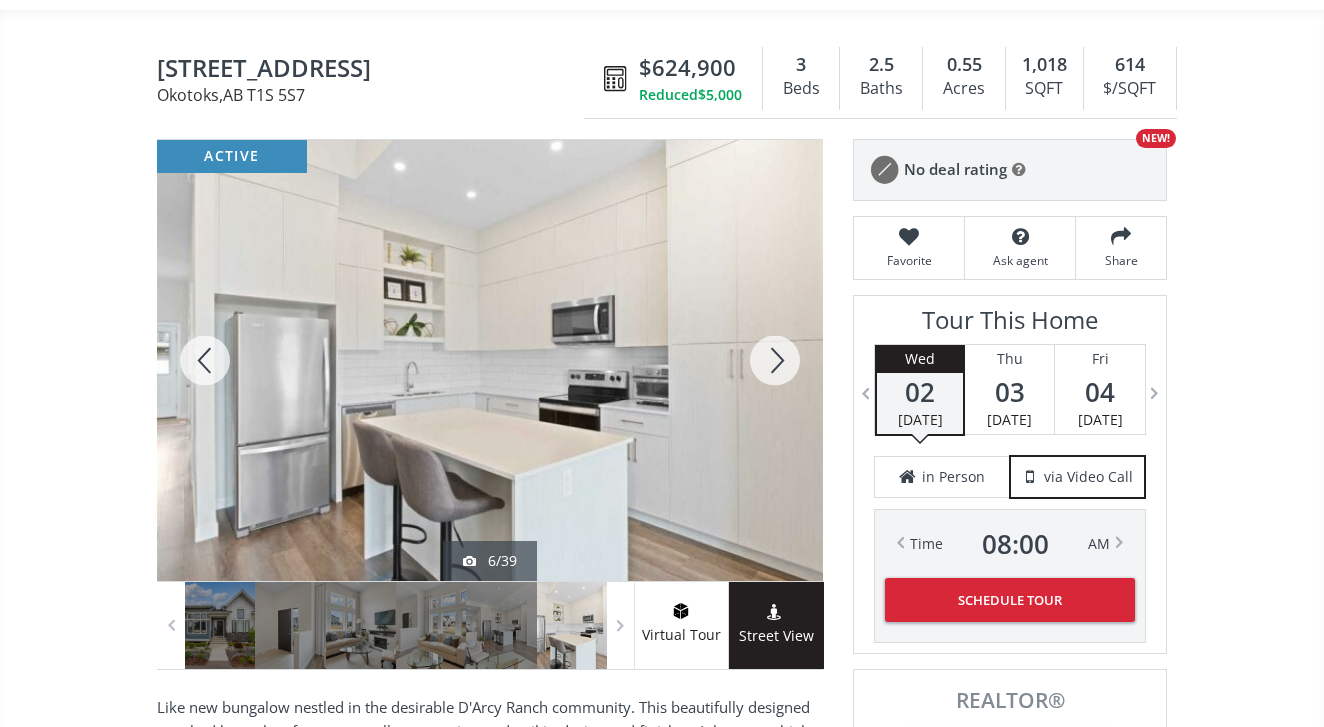 click at bounding box center (775, 360) 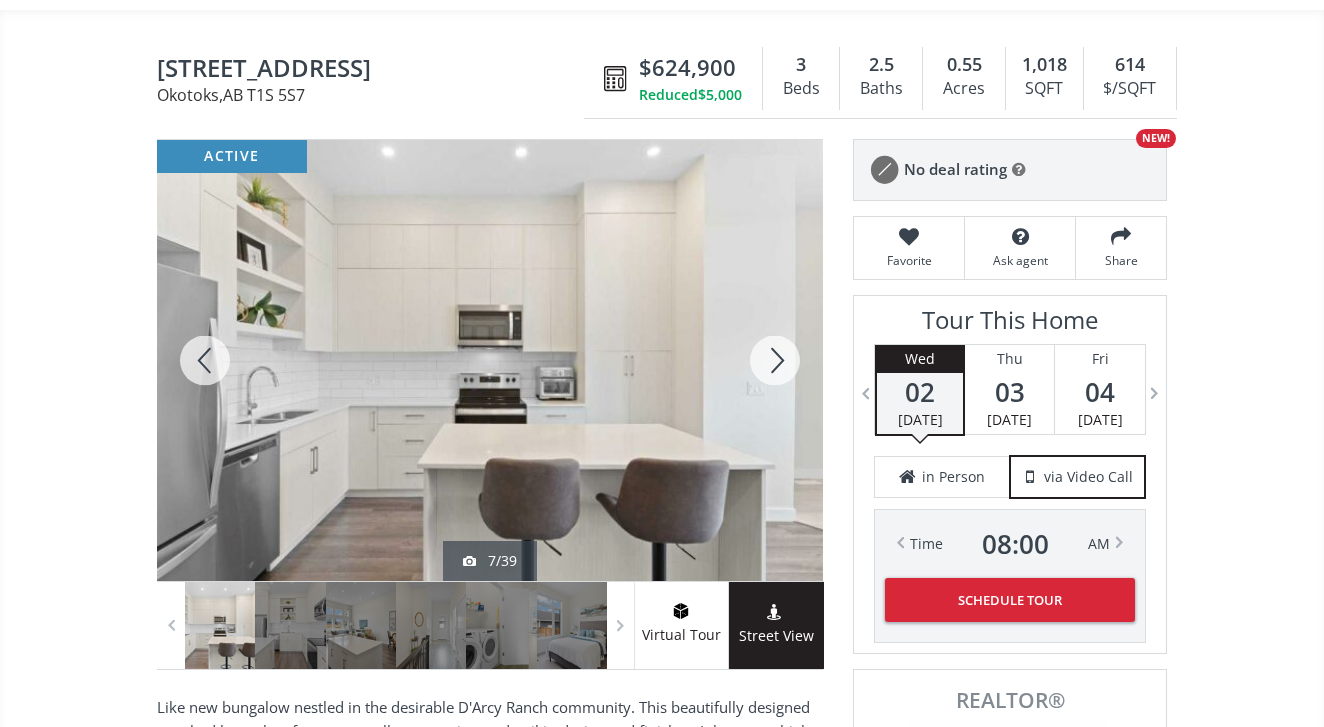 click at bounding box center [775, 360] 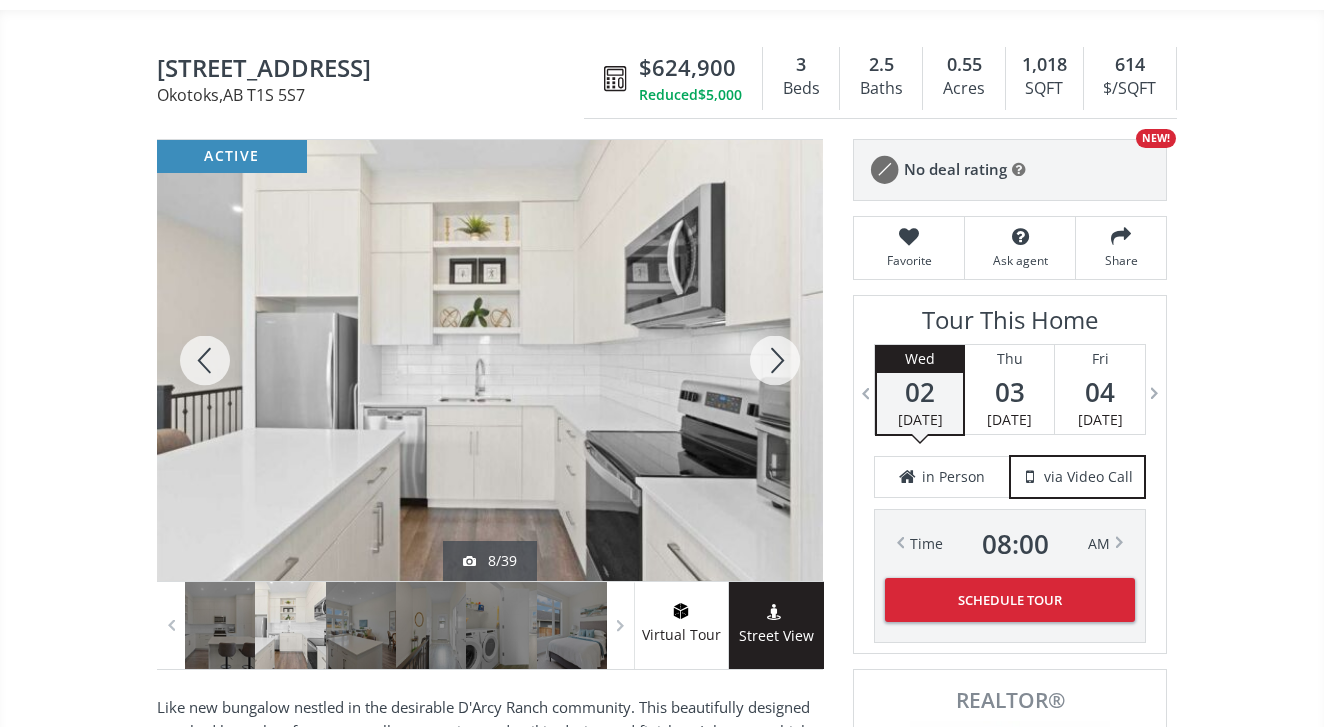 click at bounding box center [775, 360] 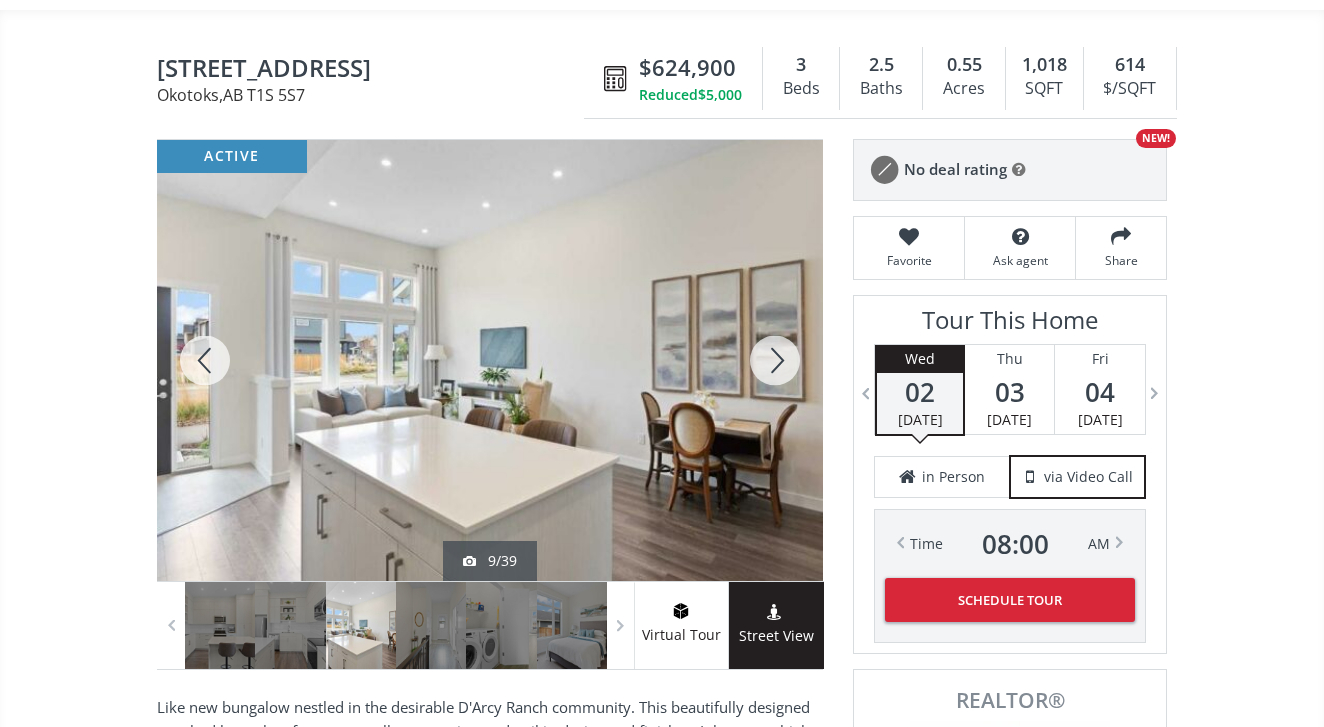 click at bounding box center [775, 360] 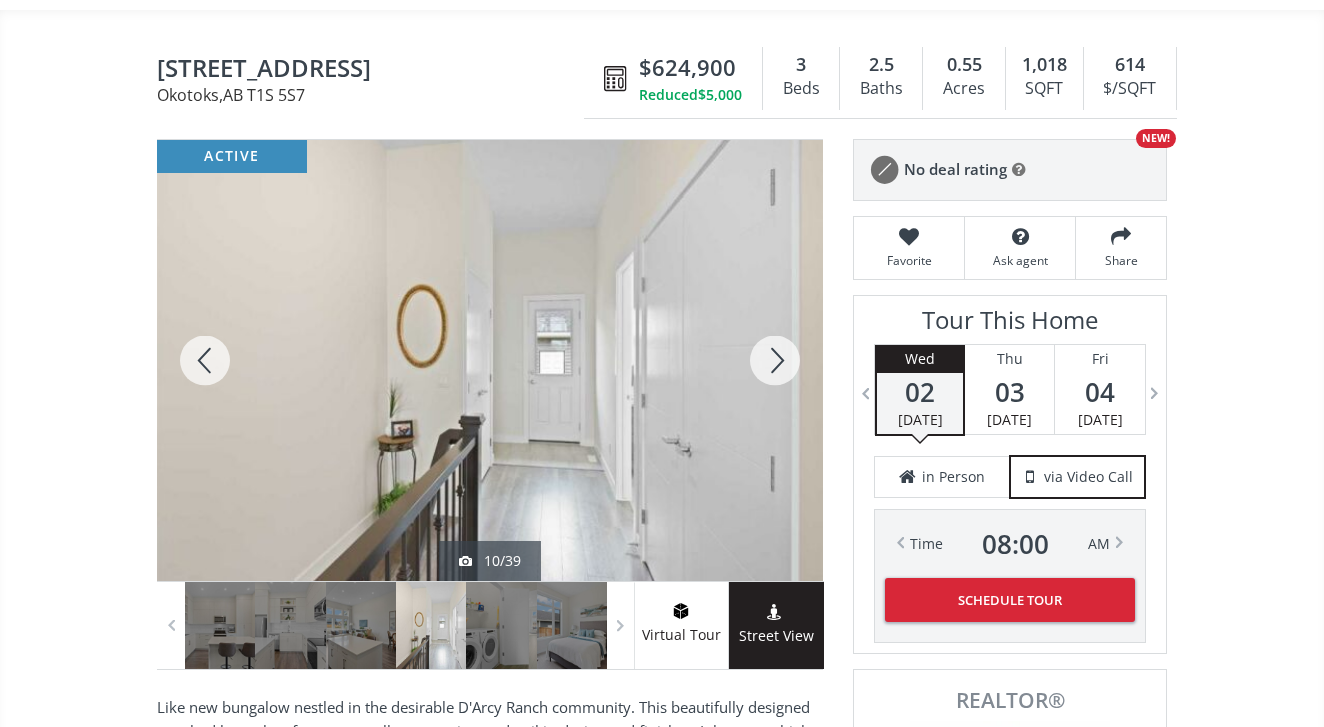 click at bounding box center (775, 360) 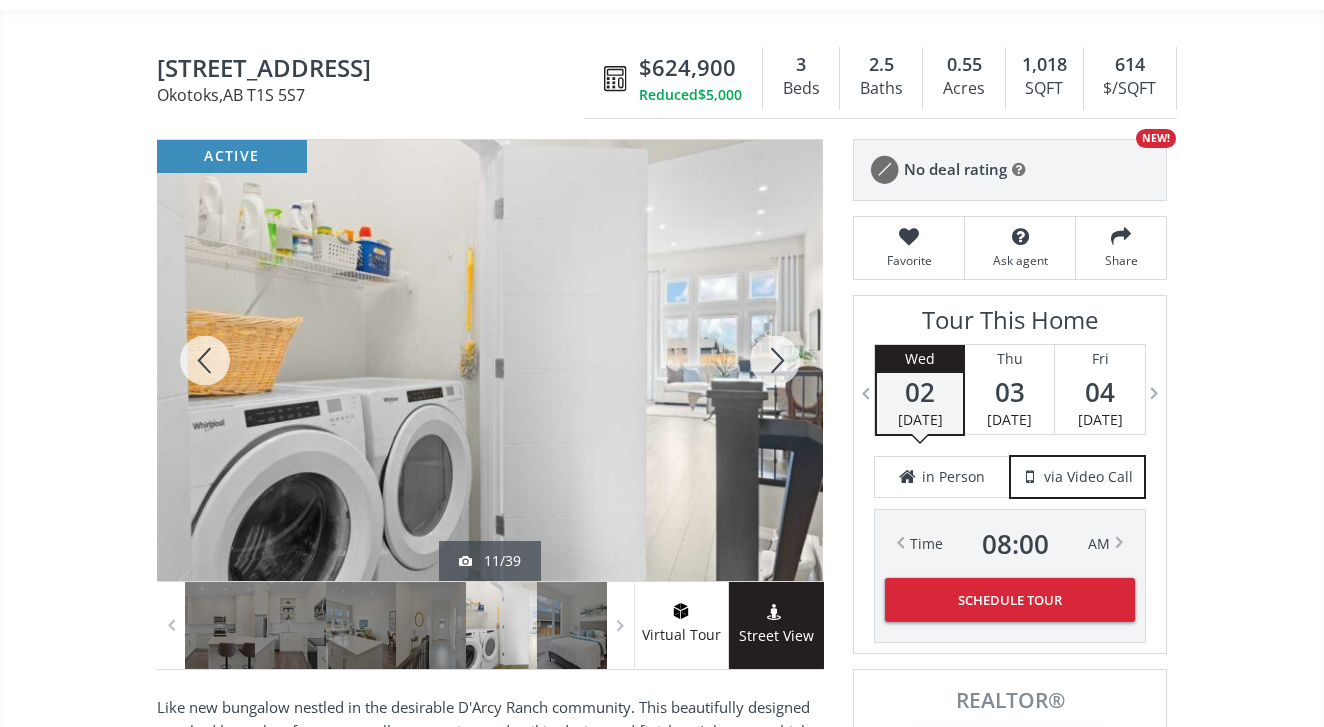 click at bounding box center [775, 360] 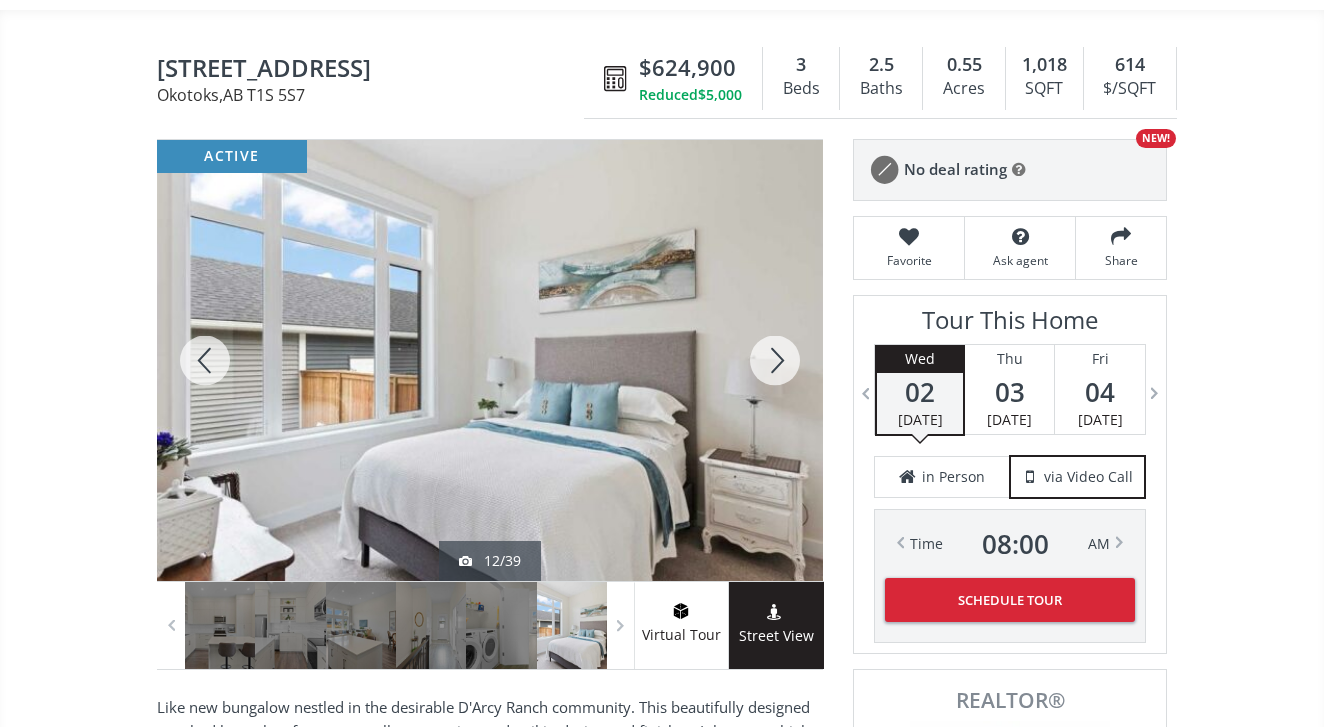click at bounding box center (775, 360) 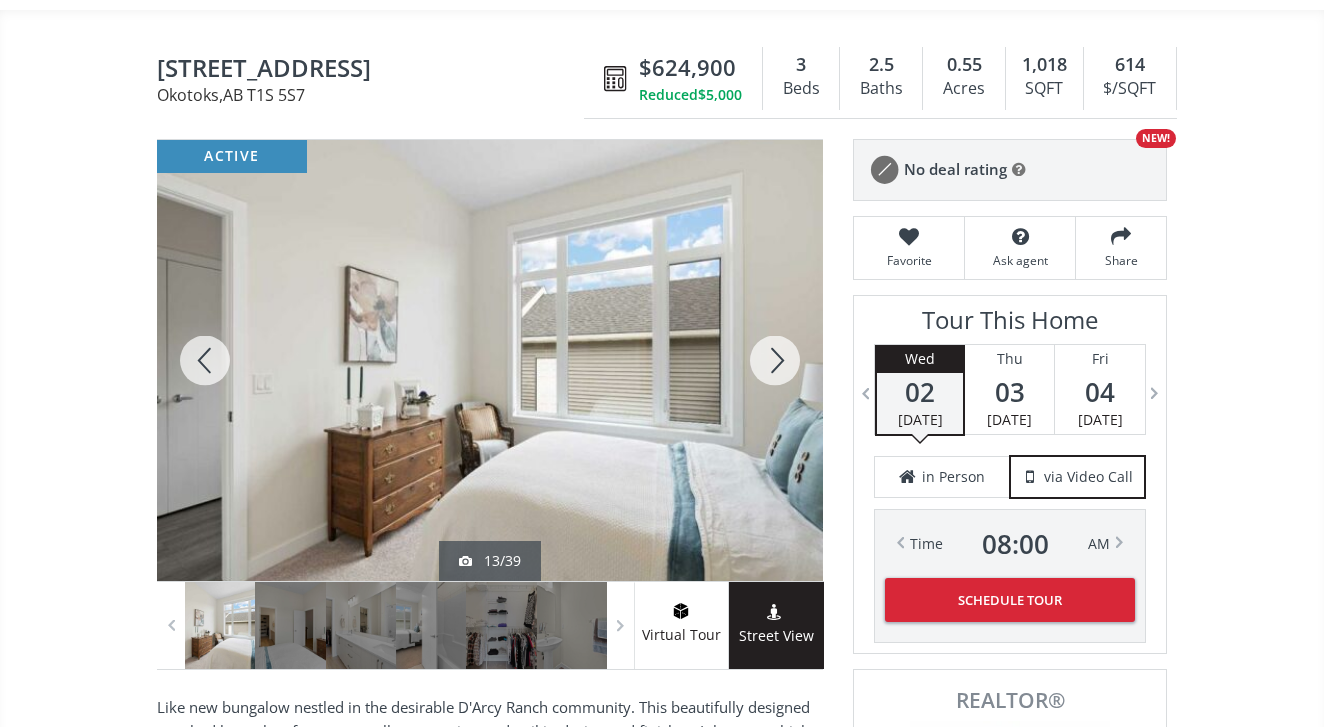 click at bounding box center (775, 360) 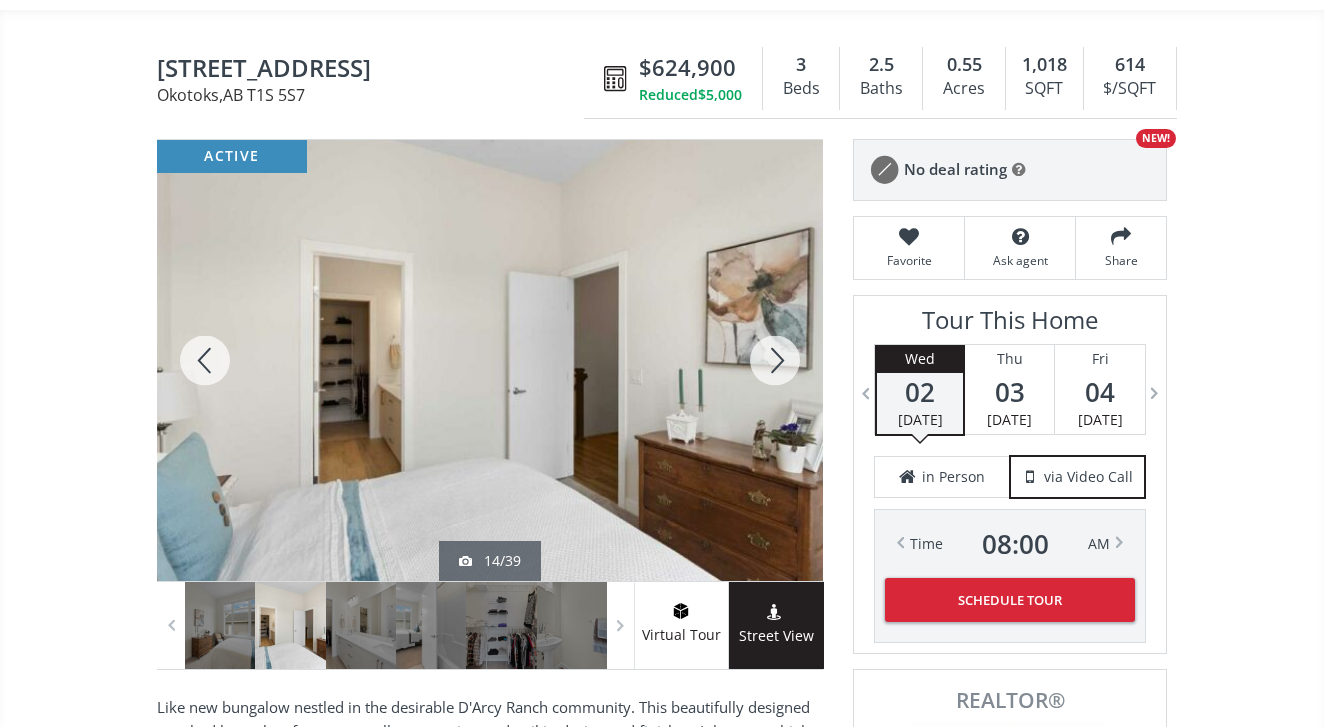 click at bounding box center (775, 360) 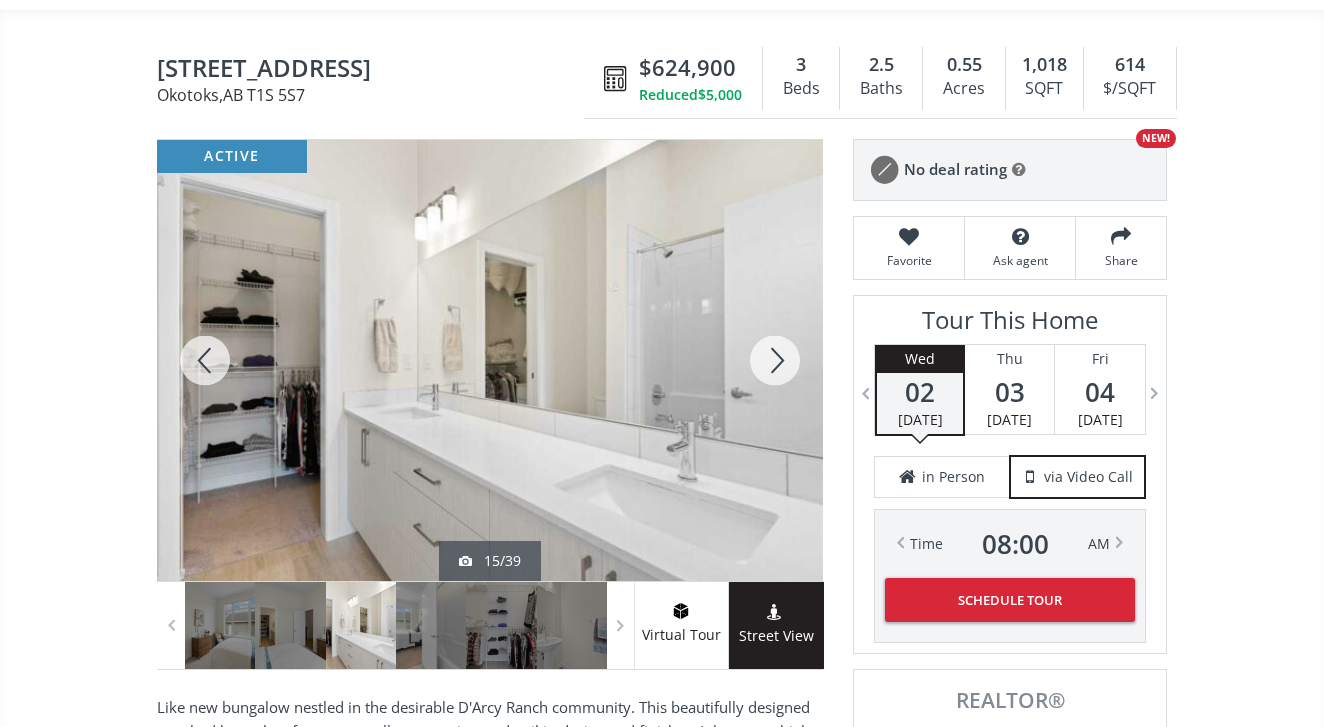 click at bounding box center [775, 360] 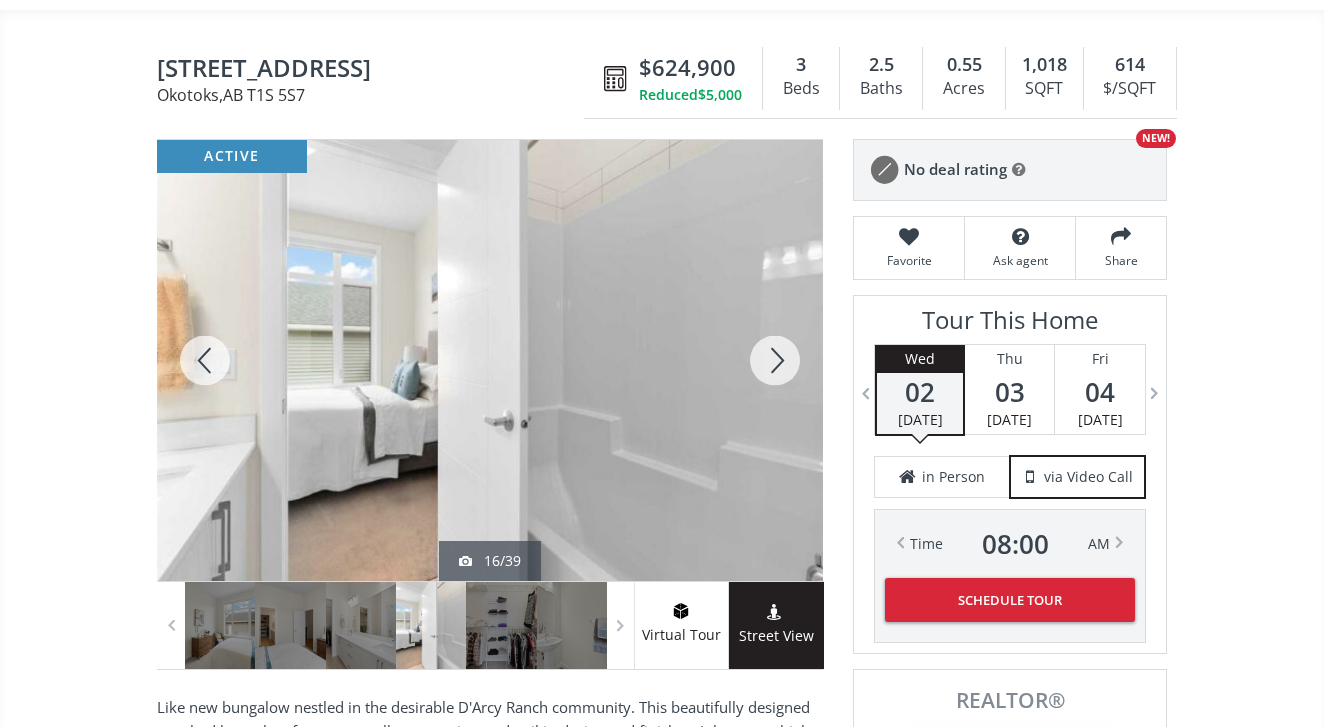 click at bounding box center [775, 360] 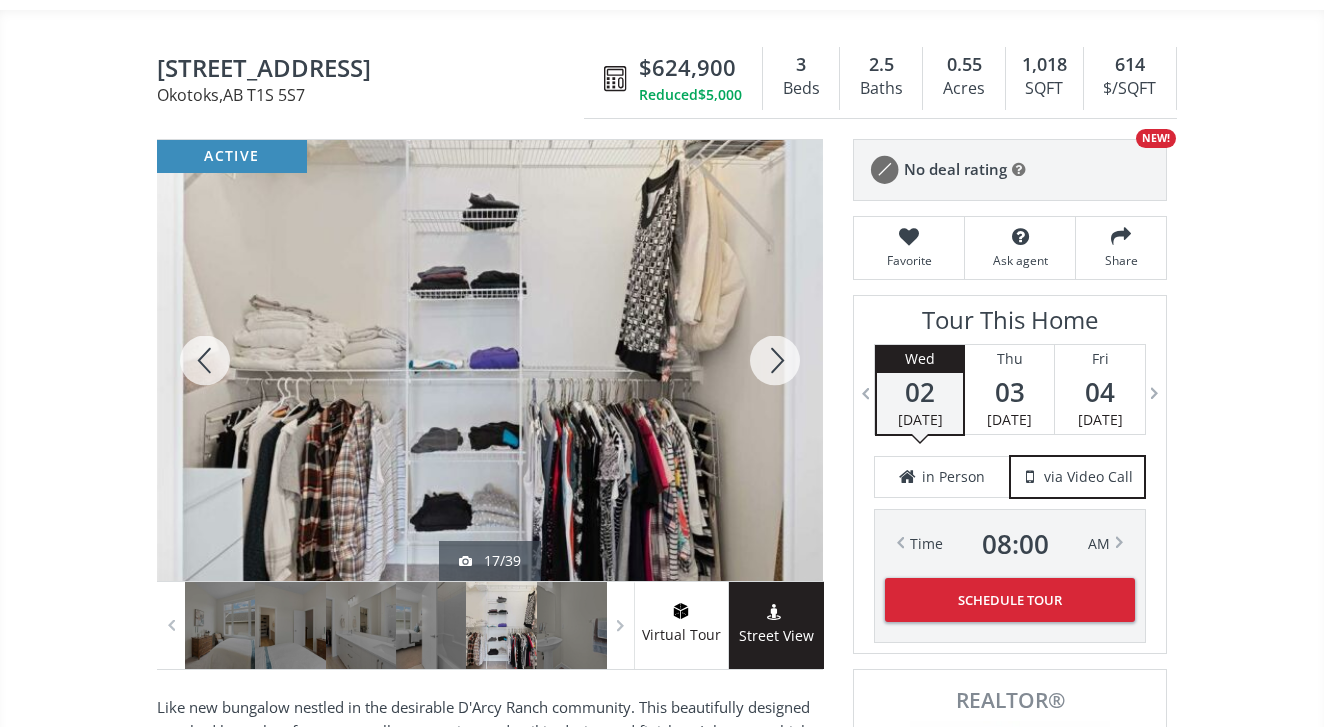 click at bounding box center [775, 360] 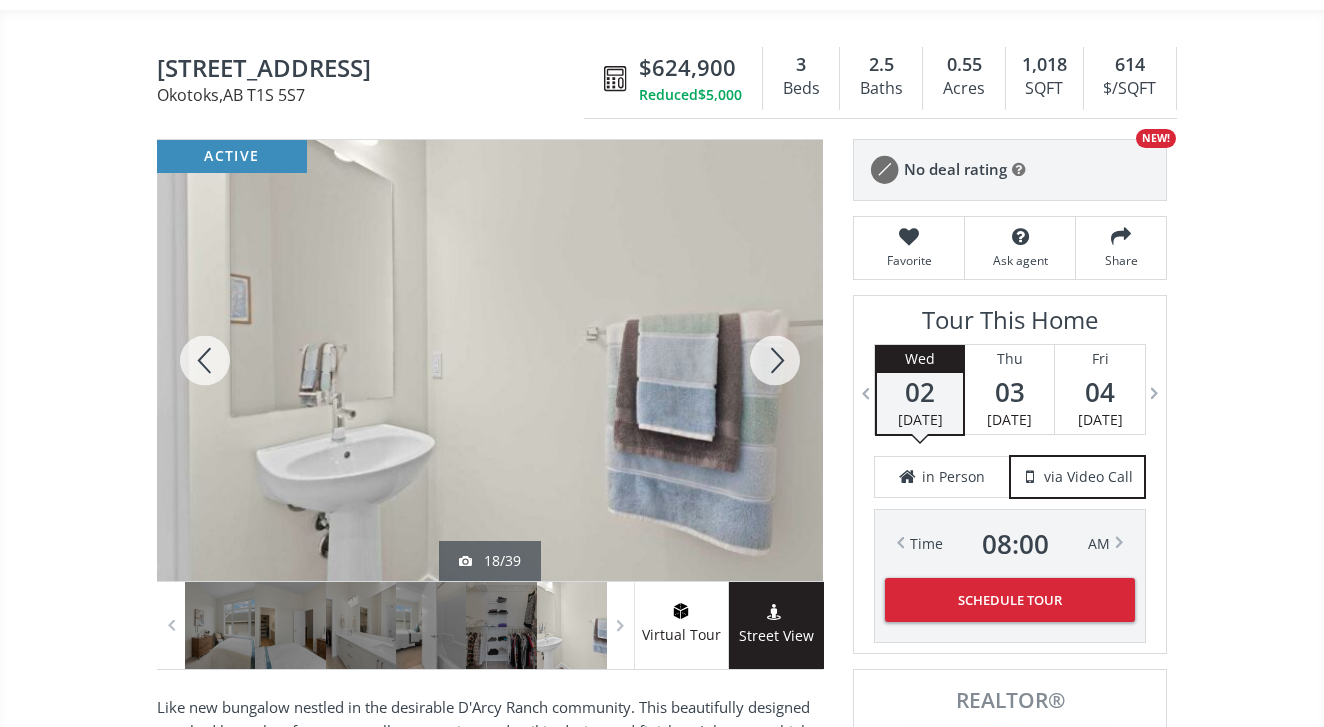 click at bounding box center [775, 360] 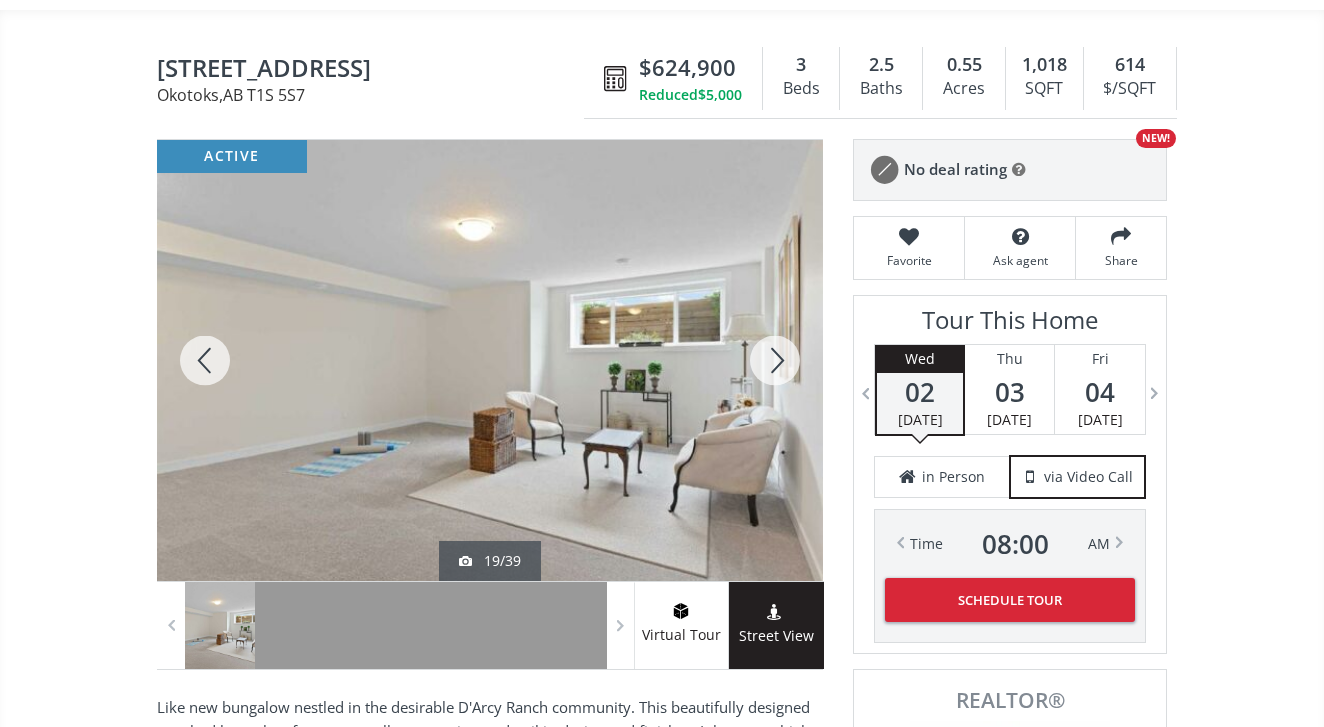 click at bounding box center (775, 360) 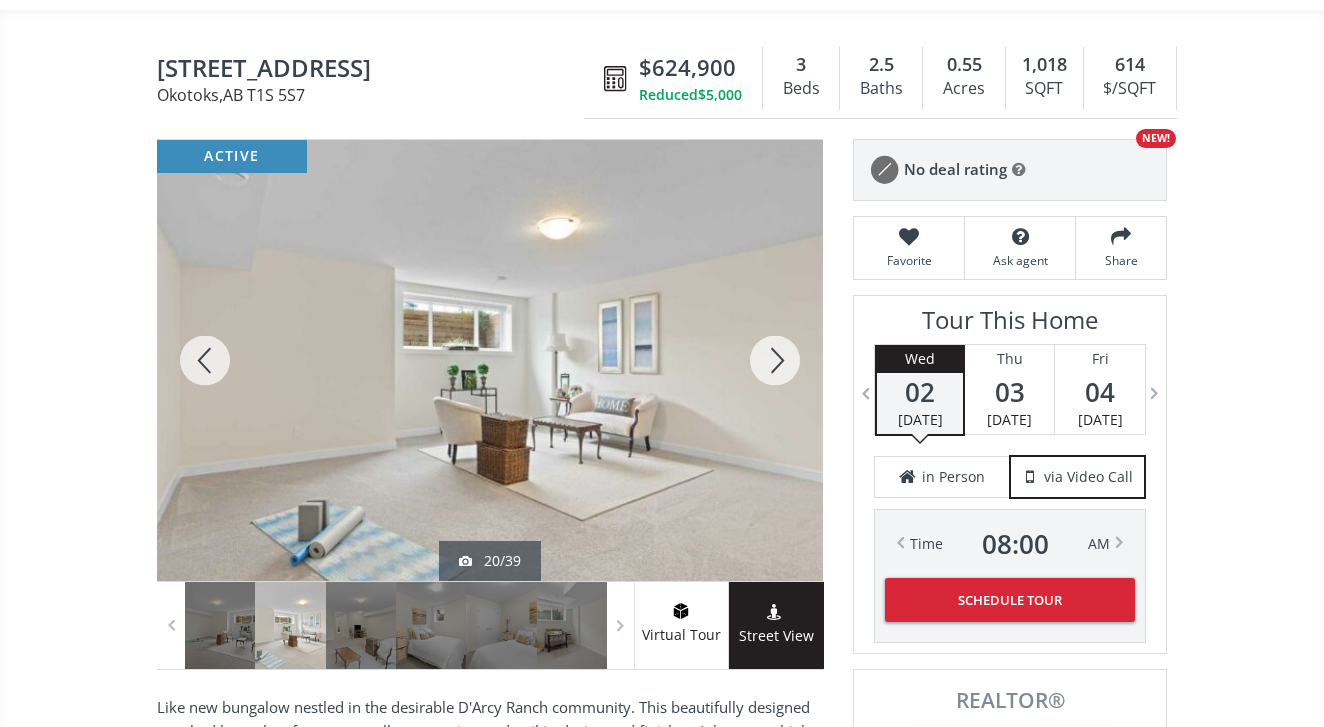click at bounding box center (775, 360) 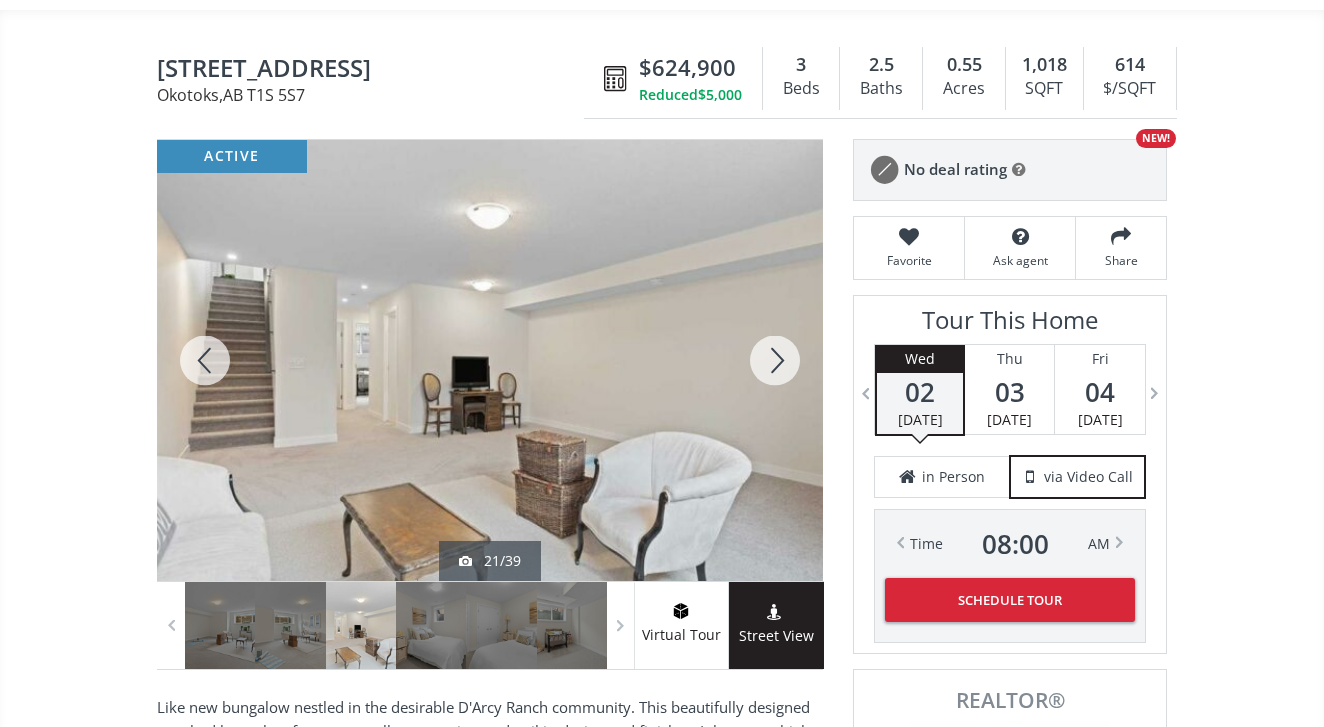 click at bounding box center [775, 360] 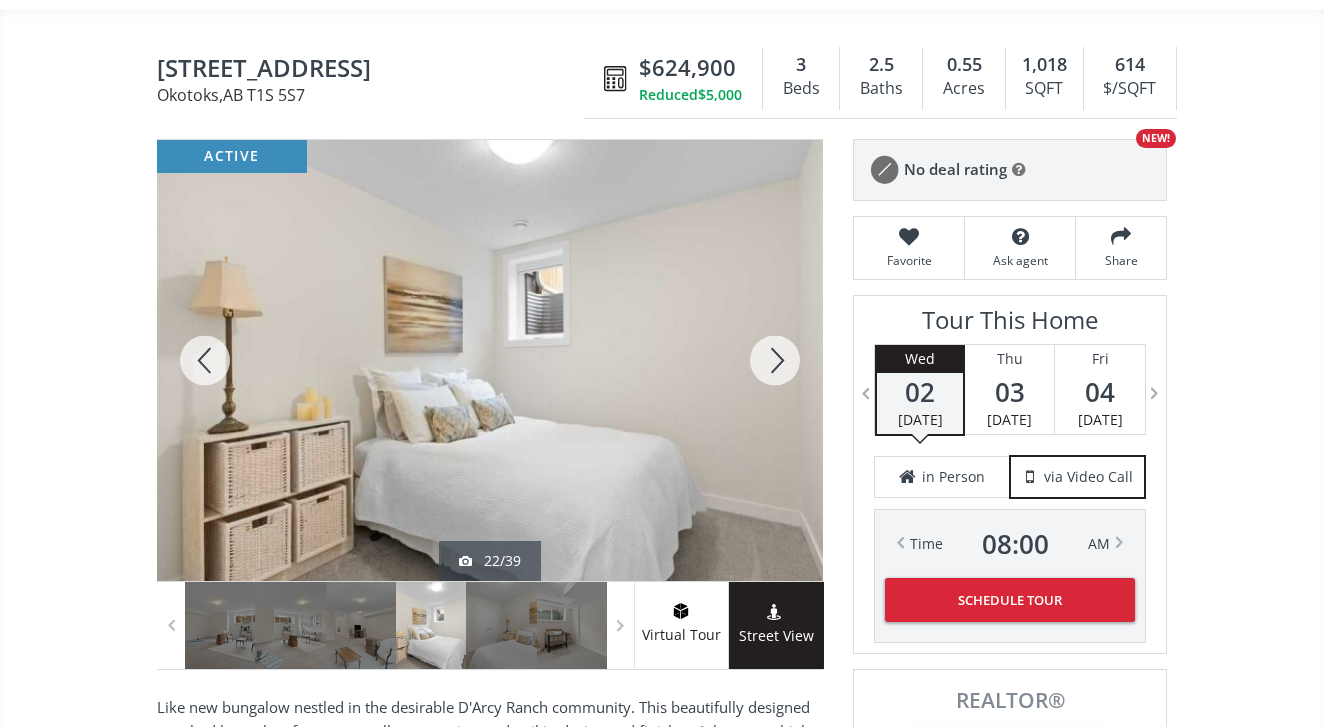 click at bounding box center [775, 360] 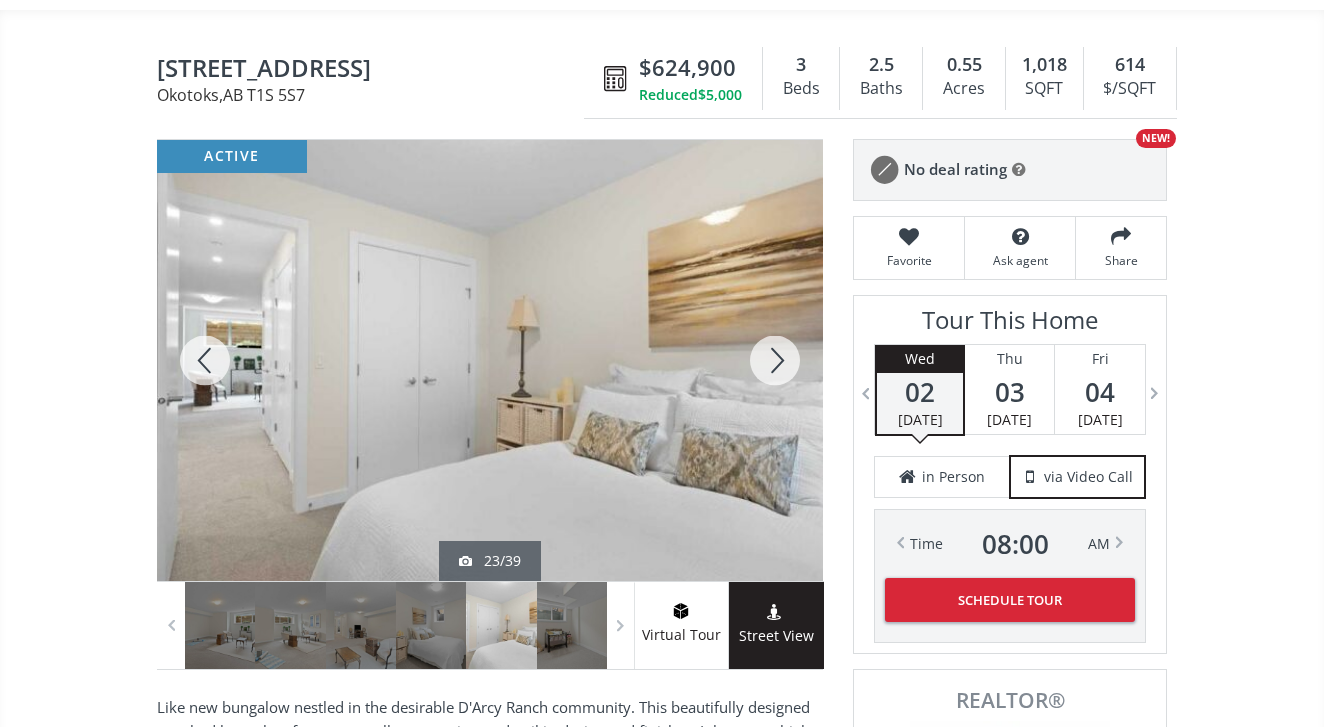 click at bounding box center (775, 360) 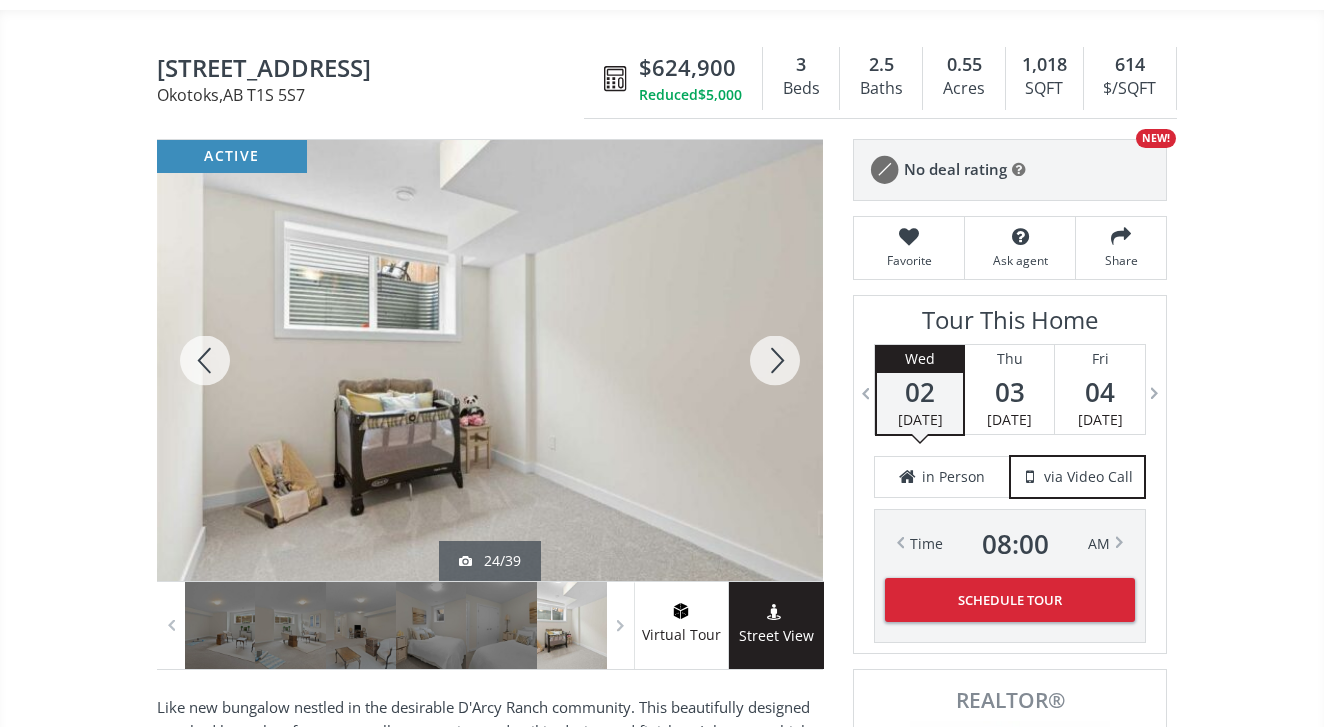 click at bounding box center [775, 360] 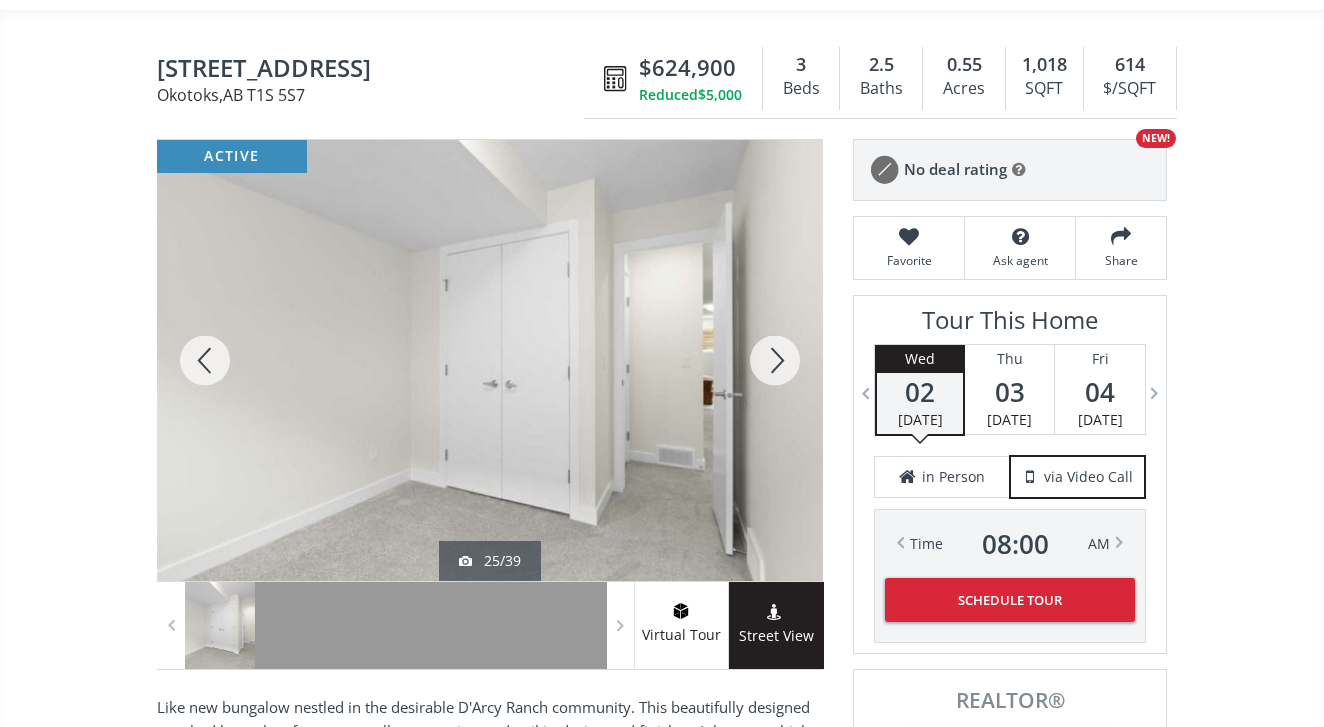 click at bounding box center [775, 360] 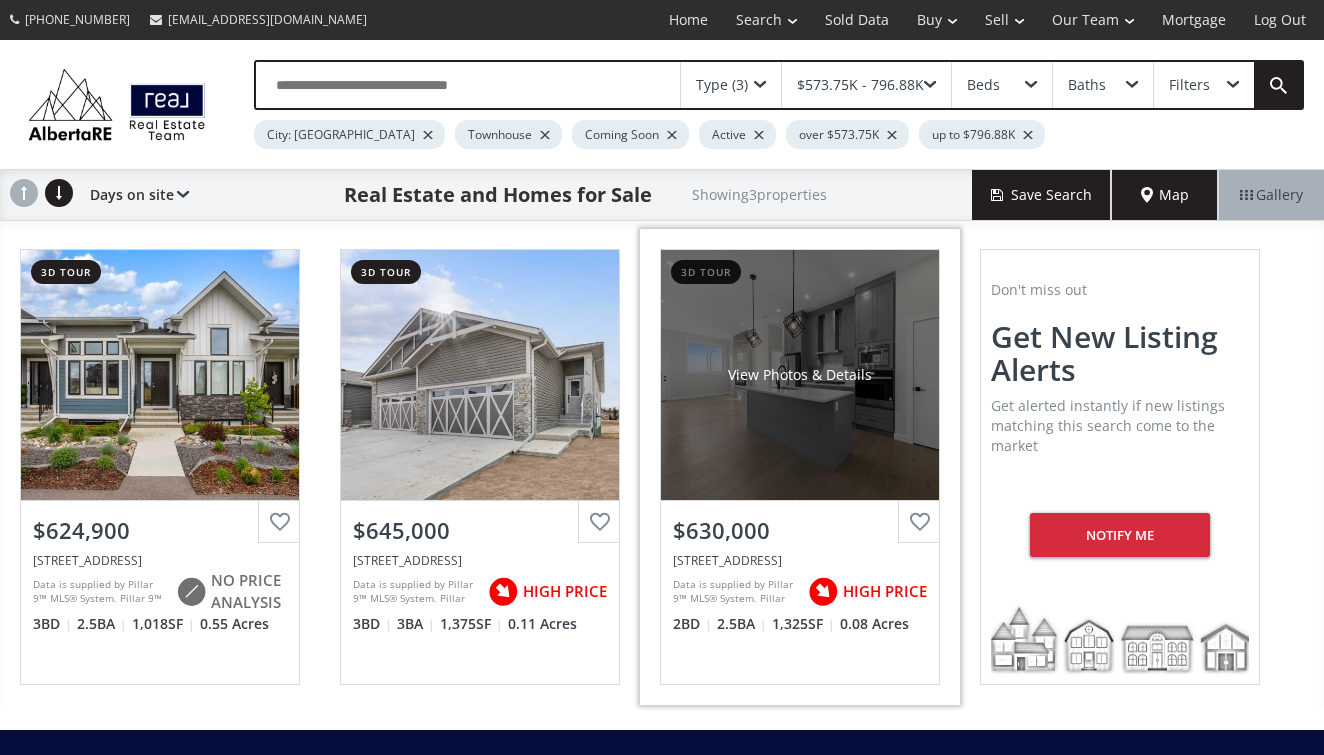 scroll, scrollTop: 0, scrollLeft: 0, axis: both 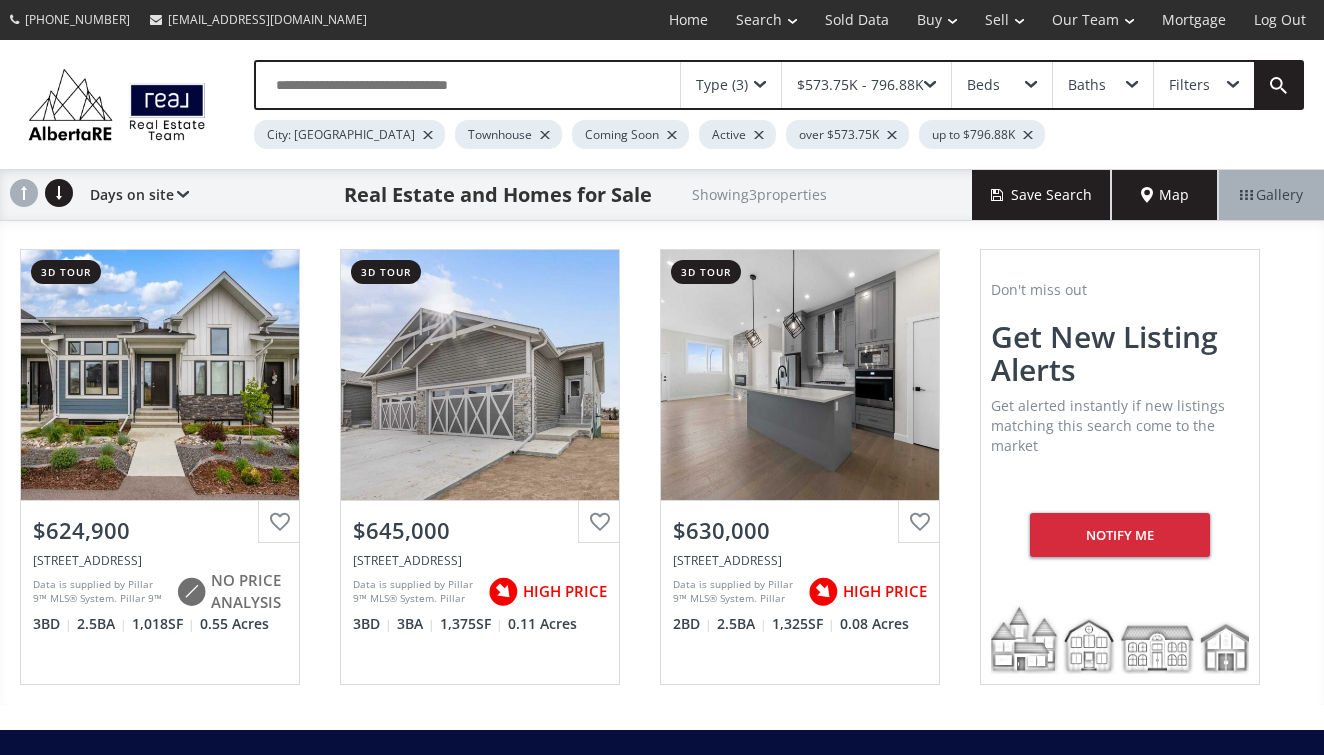 click at bounding box center (760, 85) 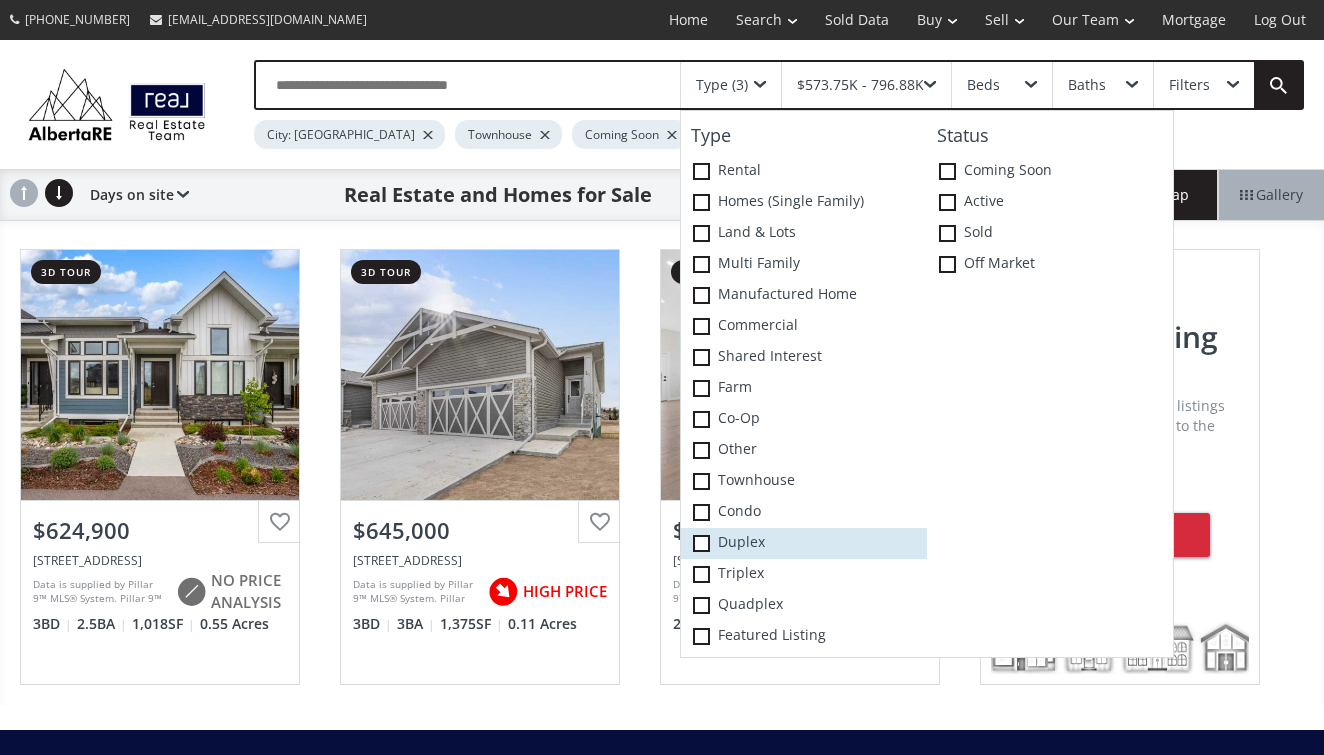 click at bounding box center (701, 543) 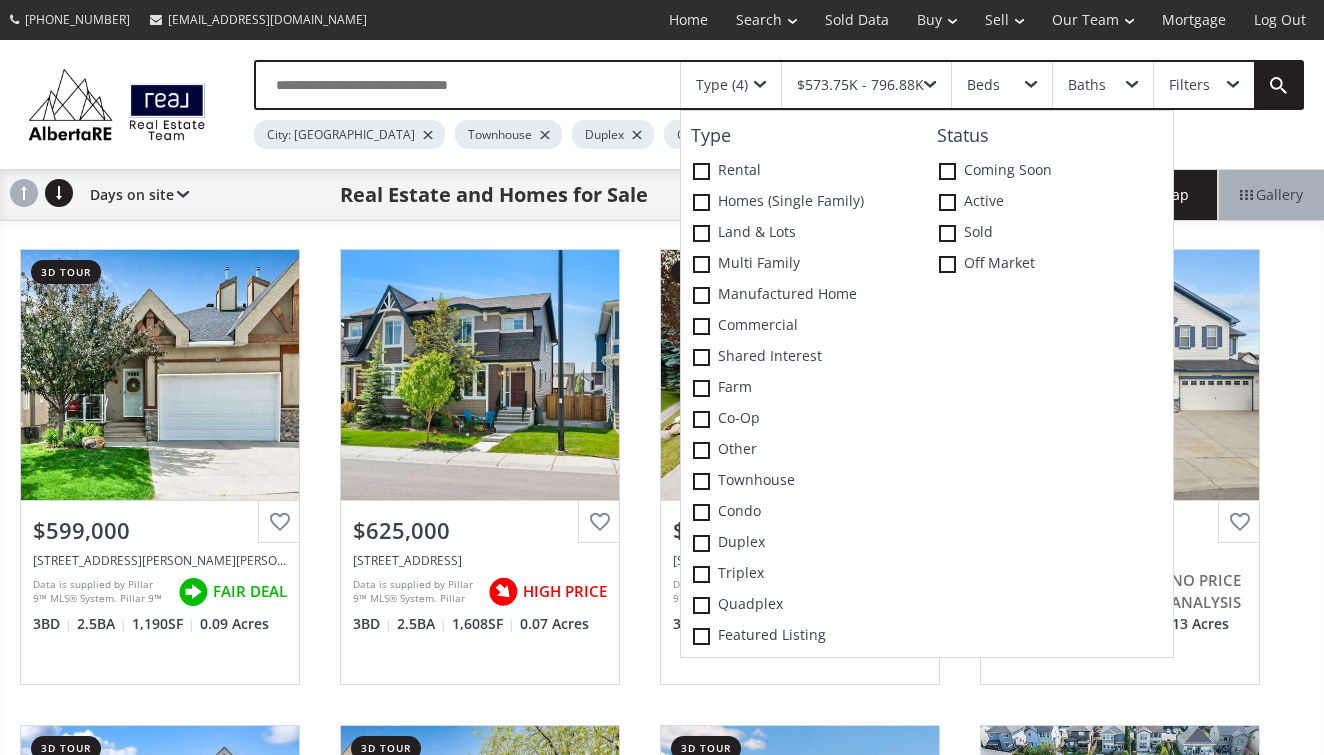 click on "Rowland Lane Okotoks AB T1S 2C4 3d tour View Photos & Details $599,000 37 Rowland Lane, Okotoks, AB T1S 2C4 Data is supplied by Pillar 9™ MLS® System. Pillar 9™ is the owner of the copyright in its MLS® System. Data is deemed reliable but is not guaranteed accurate by Pillar 9™. The trademarks MLS®, Multiple Listing Service® and the associated logos are owned by The Canadian Real Estate Association (CREA) and identify the quality of services provided by real estate professionals who are members of CREA. Used under license.
Last updated: 2025-07-01 04:32:40  FAIR DEAL 3  BD 2.5  BA 1,190  SF 0.09   Acres Willow Crescent Okotoks AB T1S 4S2 View Photos & Details $625,000 5 Willow Crescent, Okotoks, AB T1S 4S2 HIGH PRICE 3  BD 2.5  BA 1,608  SF 0.07   Acres Rowland Lane Okotoks AB T1S 2C4 3d tour View Photos & Details $589,000 6 Rowland Lane, Okotoks, AB T1S 2C4 FAIR DEAL 3  BD 2.5  BA 1,003  SF 0.13   Acres Drake Landing Mews Okotoks AB T1S 0A2 3d tour View Photos & Details $610,000 NO PRICE ANALYSIS 3" at bounding box center [662, 943] 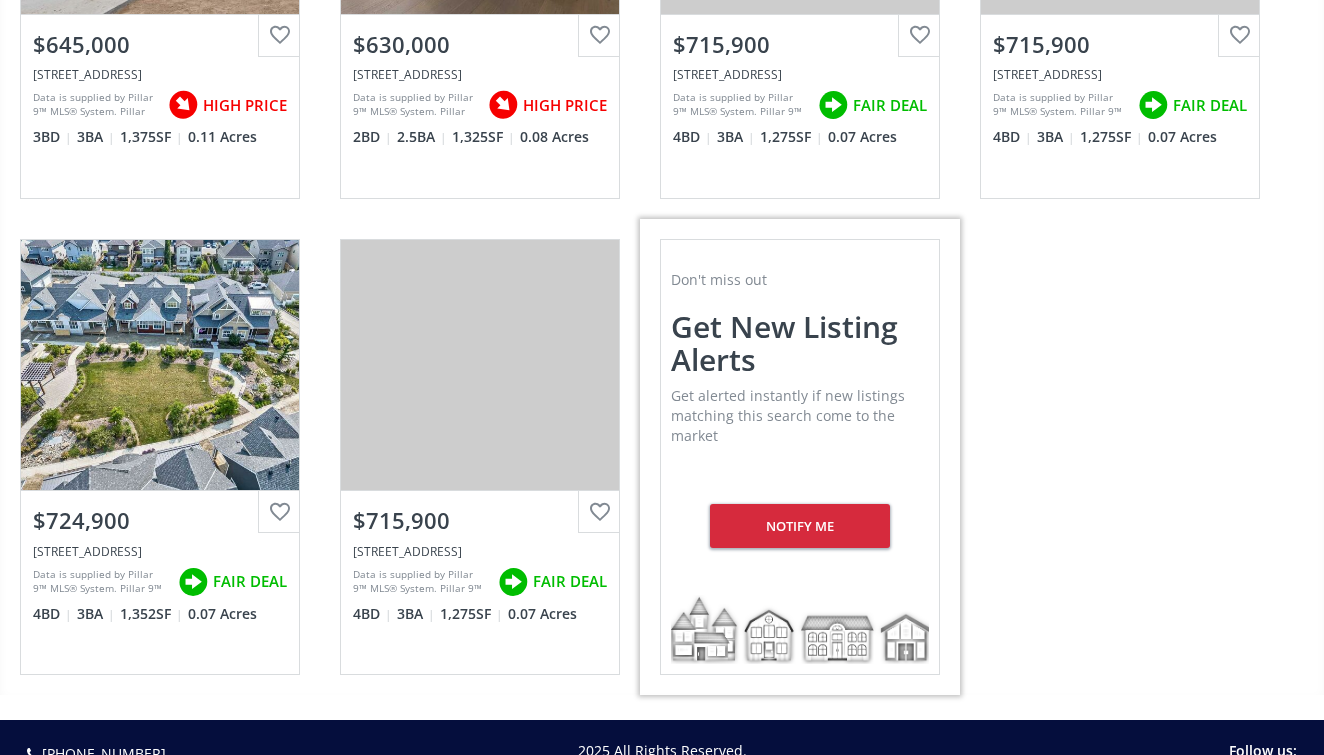 scroll, scrollTop: 1444, scrollLeft: 0, axis: vertical 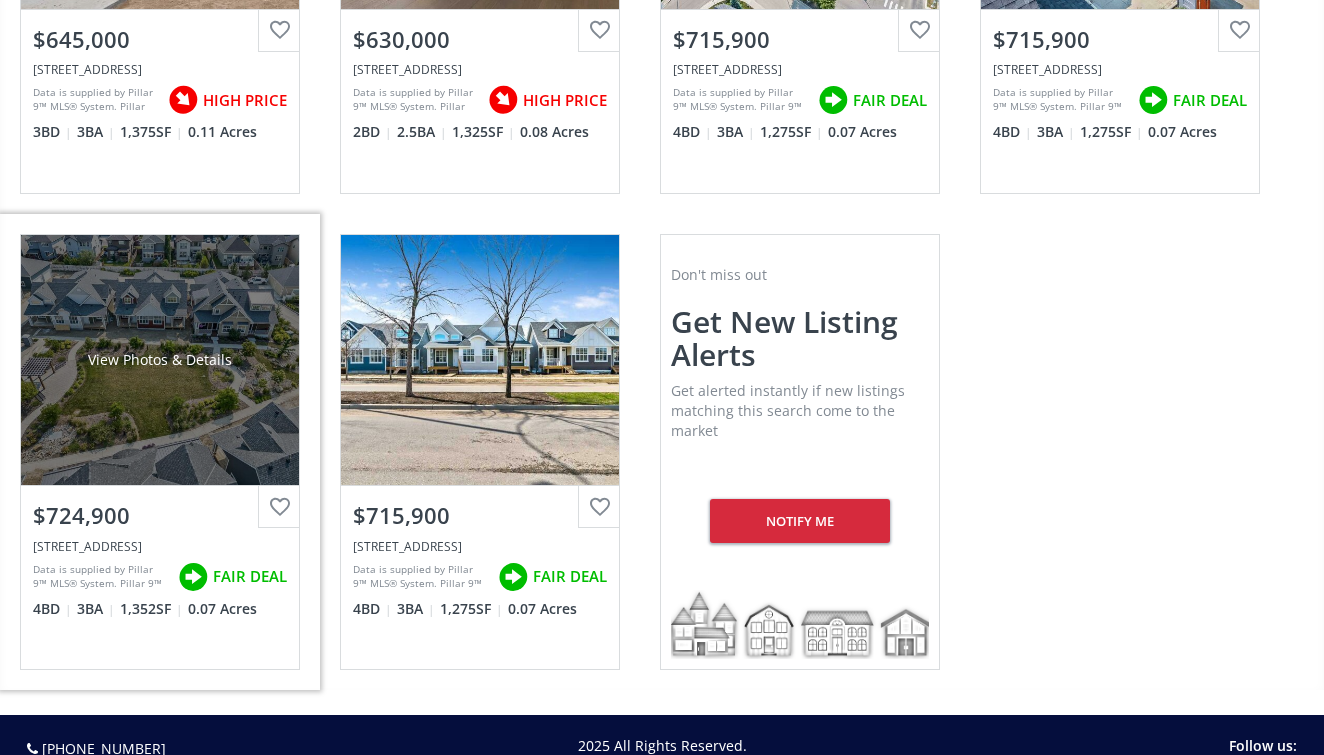 click on "View Photos & Details" at bounding box center [160, 360] 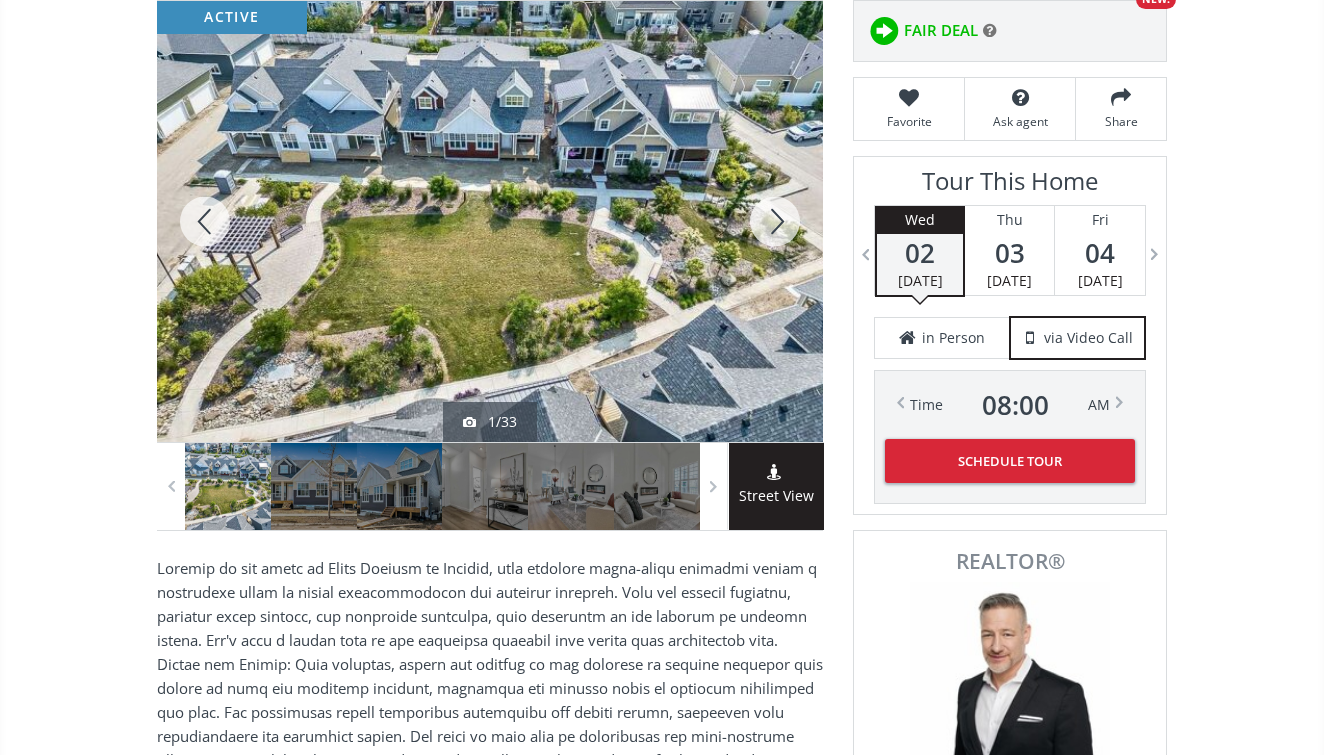 scroll, scrollTop: 289, scrollLeft: 0, axis: vertical 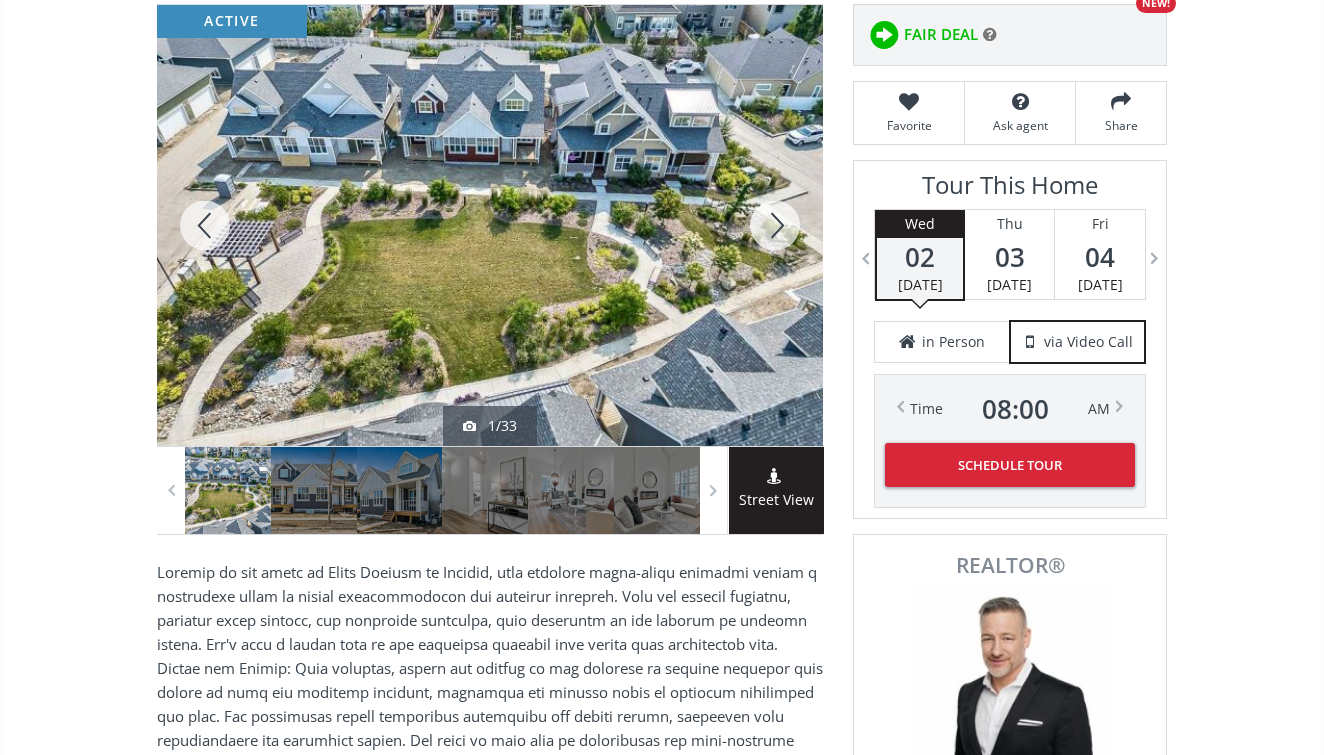 click at bounding box center (775, 225) 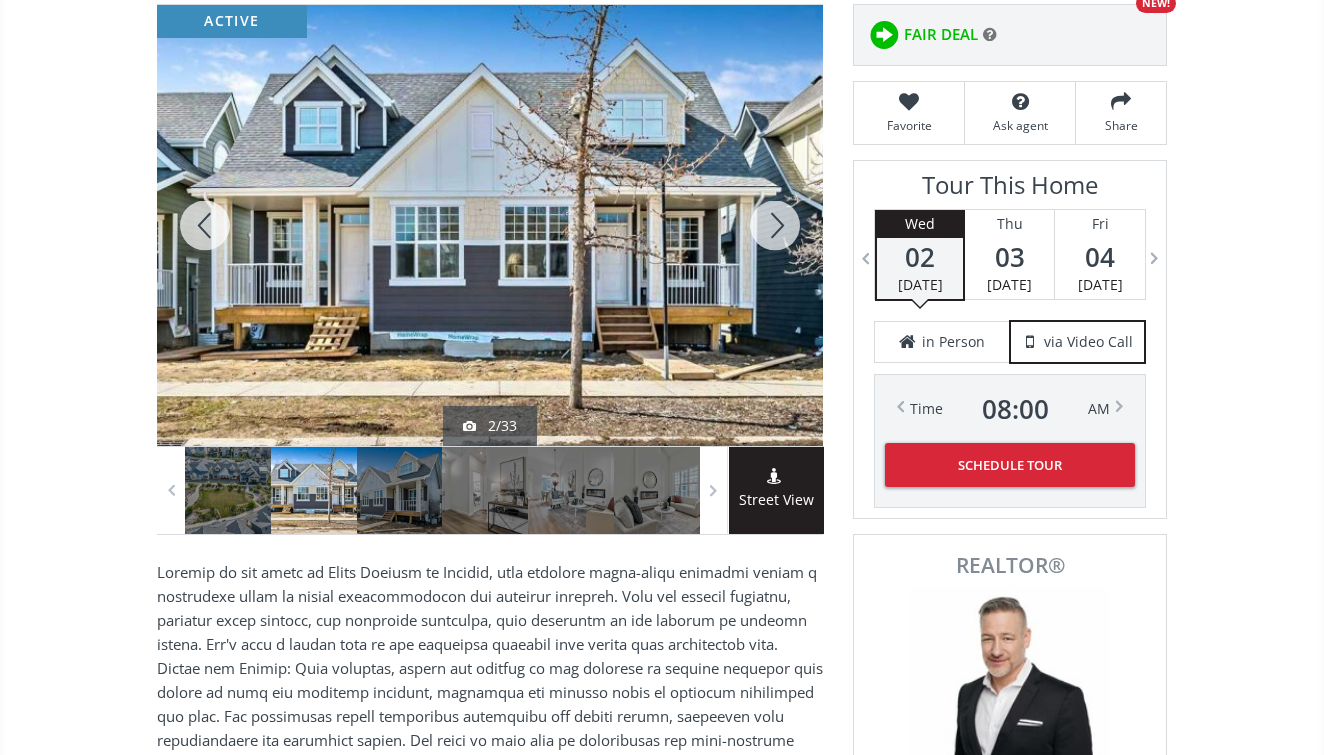 click at bounding box center [775, 225] 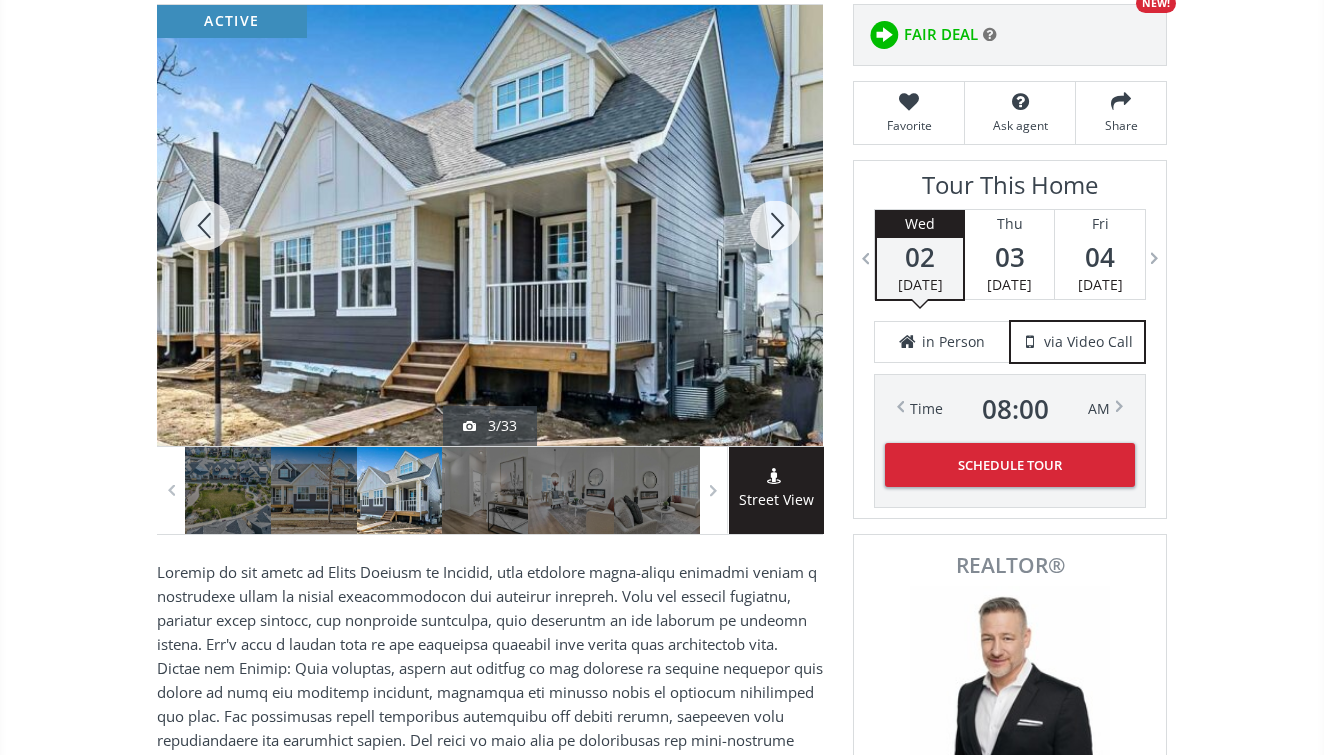 click at bounding box center (775, 225) 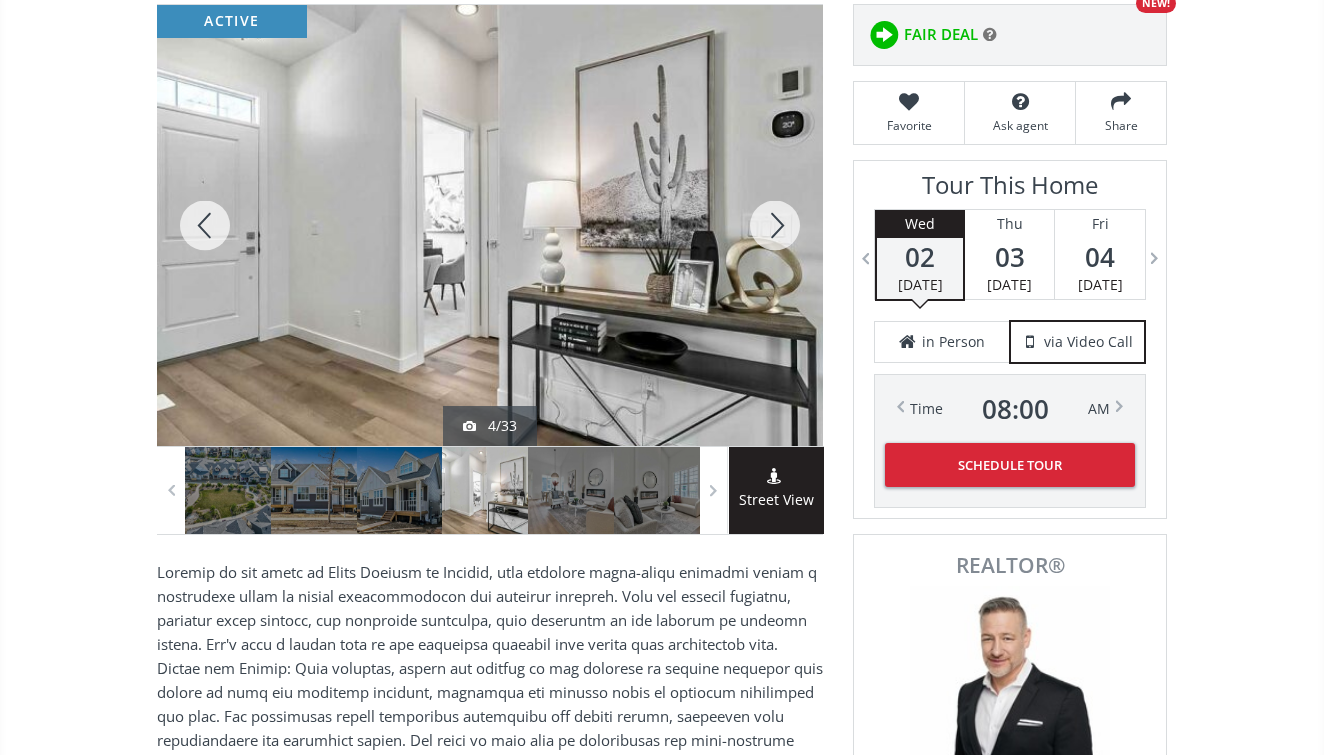 click at bounding box center [775, 225] 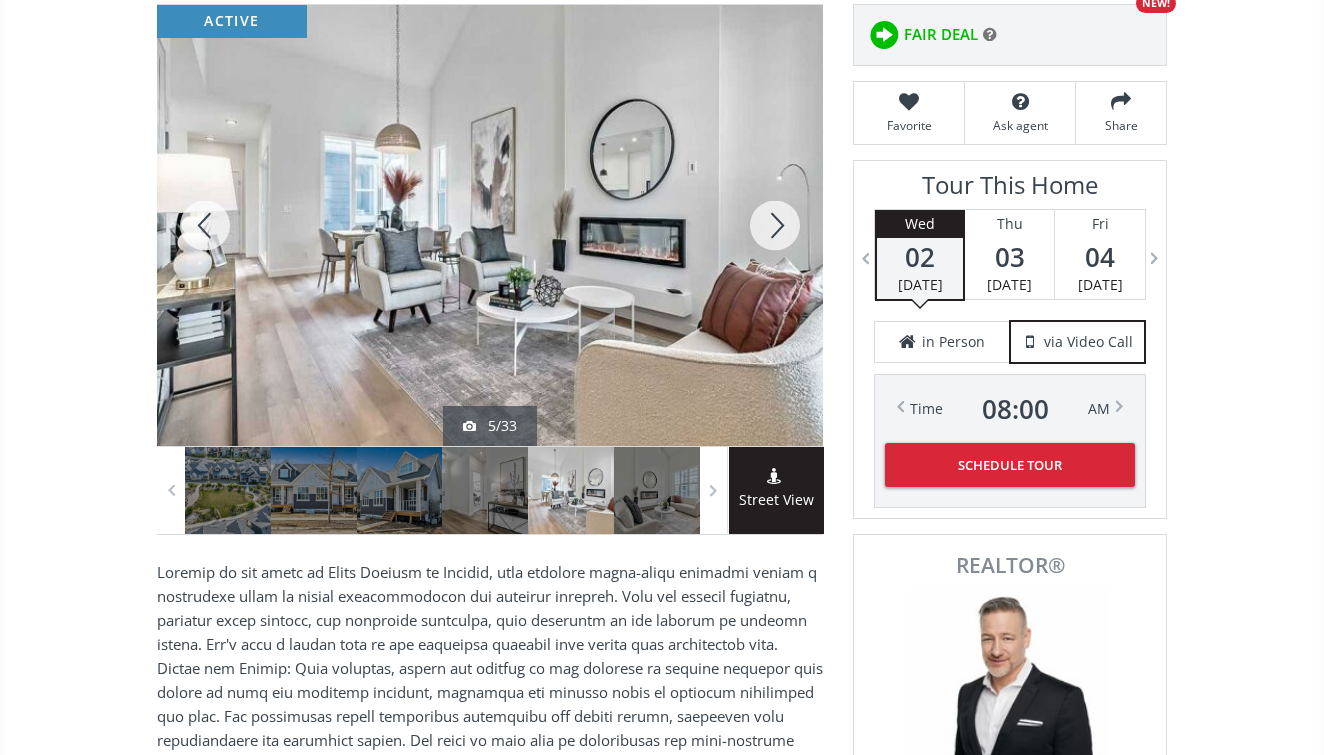 click at bounding box center (775, 225) 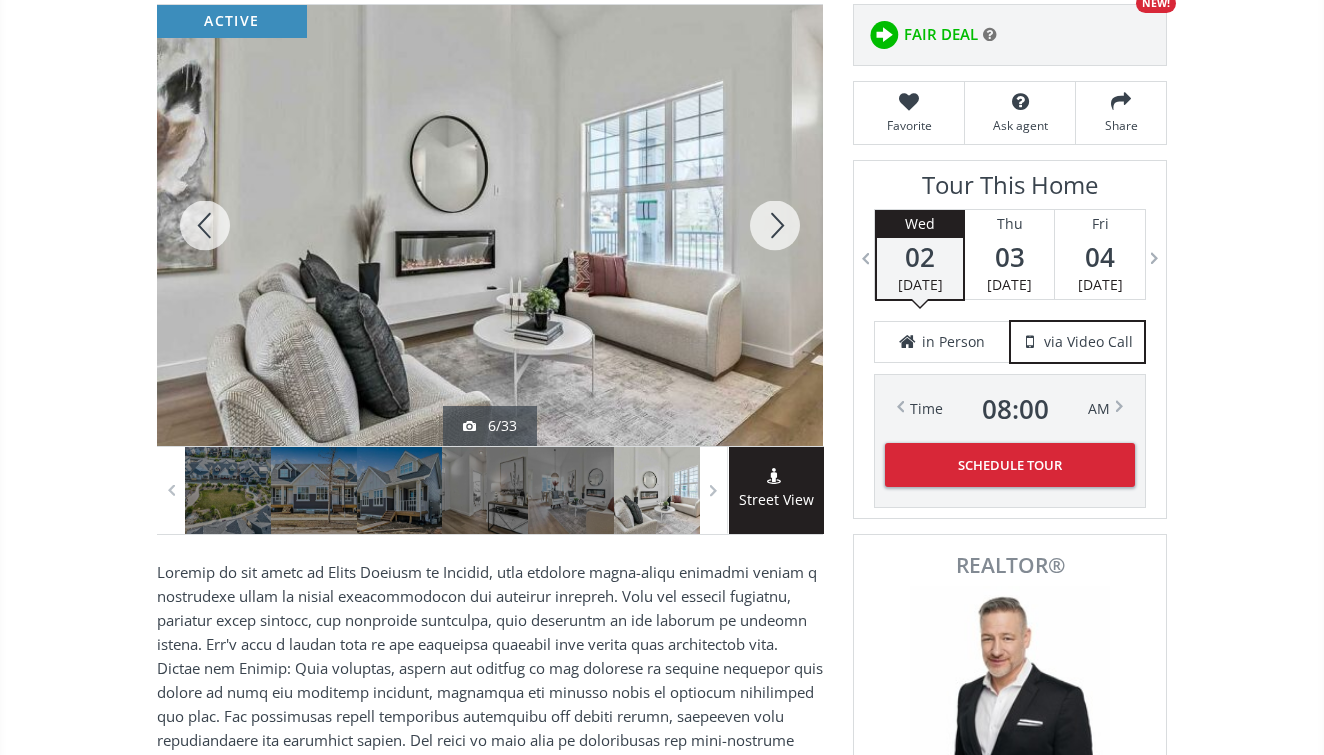 click at bounding box center (775, 225) 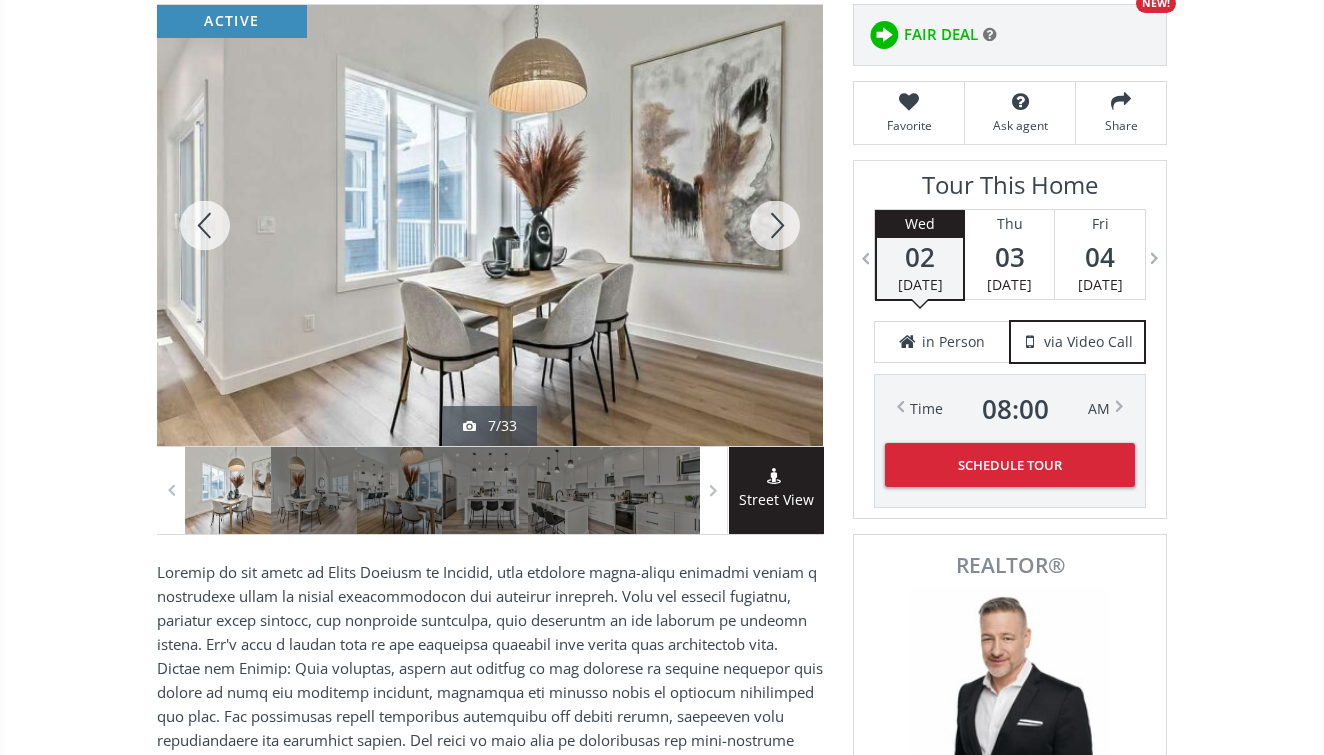click at bounding box center (775, 225) 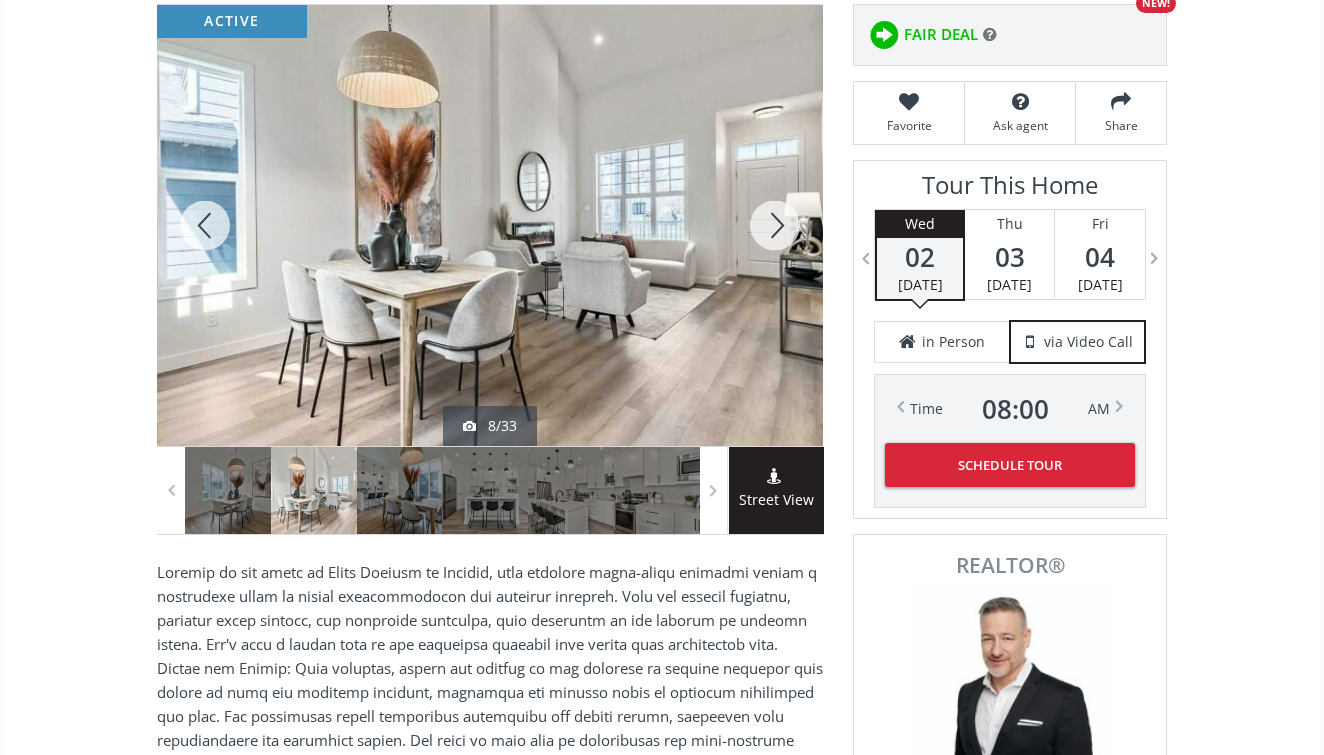 click at bounding box center [775, 225] 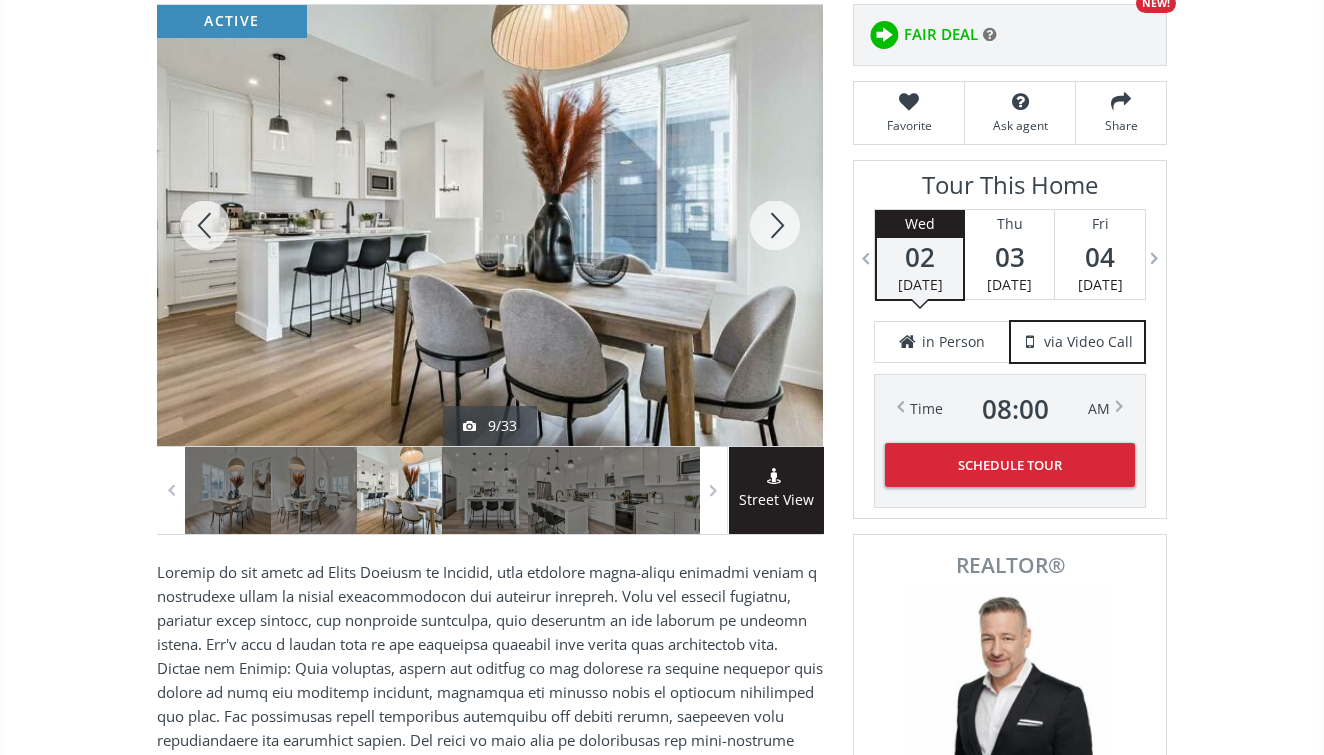 click at bounding box center [775, 225] 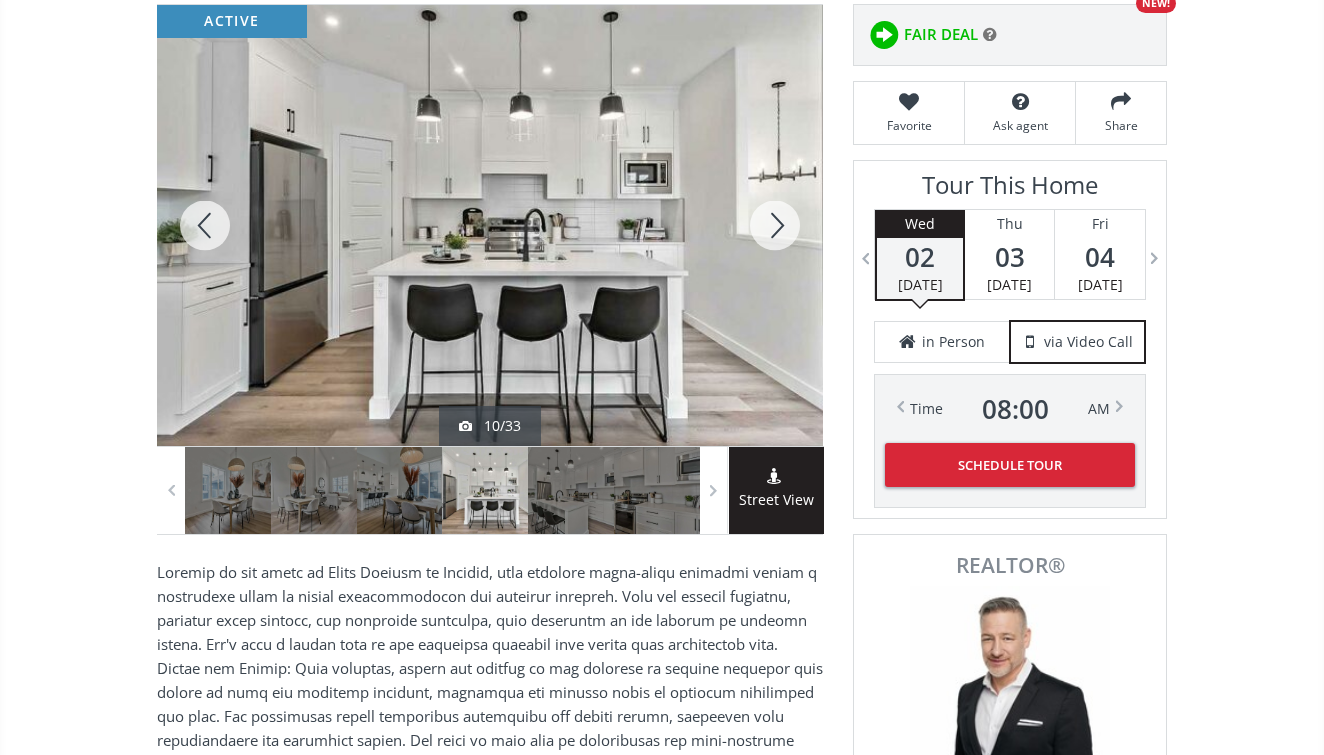 click at bounding box center [775, 225] 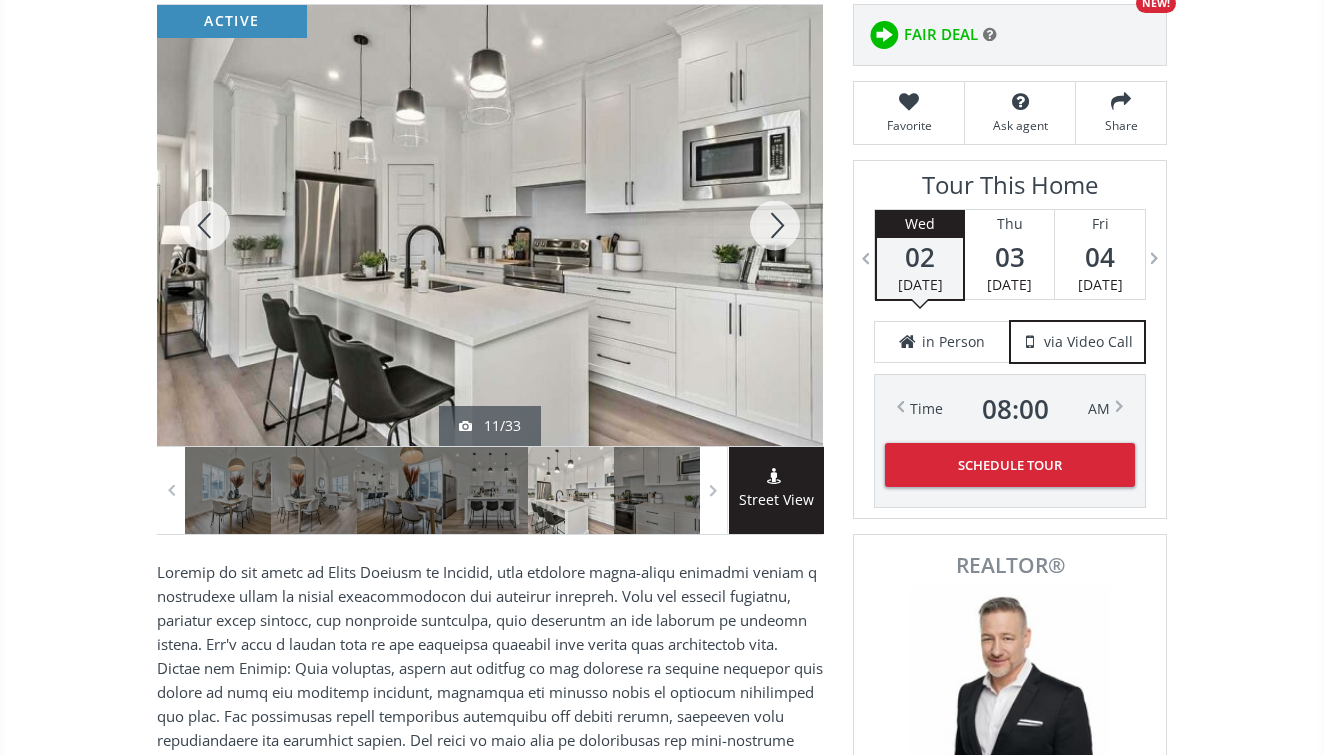 click at bounding box center [775, 225] 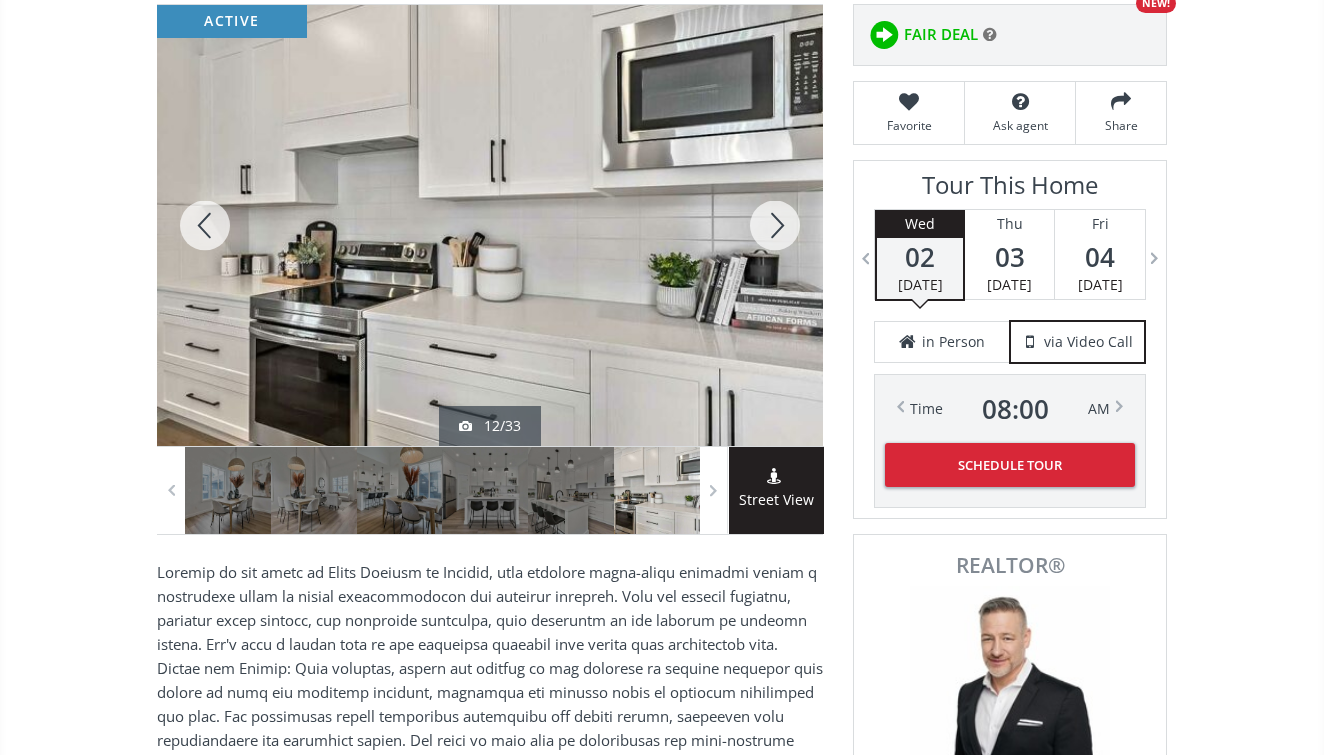 click at bounding box center (775, 225) 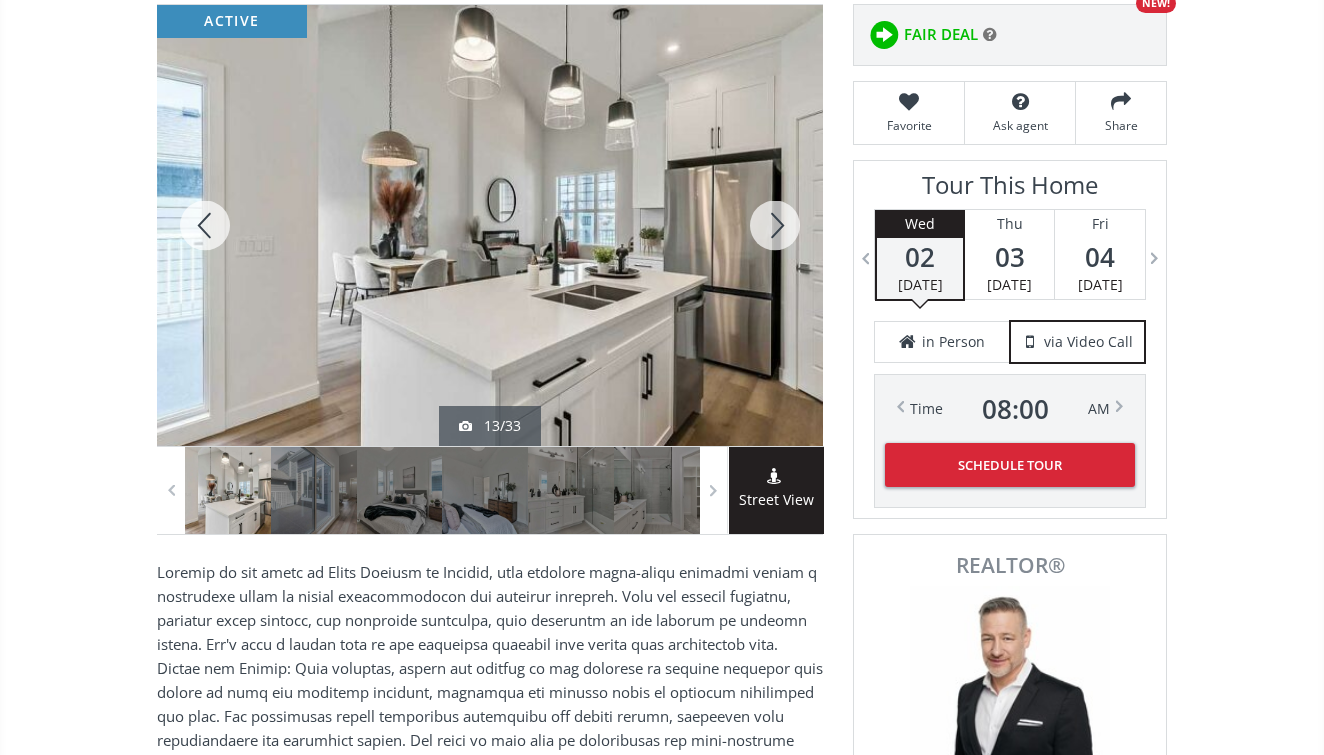click at bounding box center [775, 225] 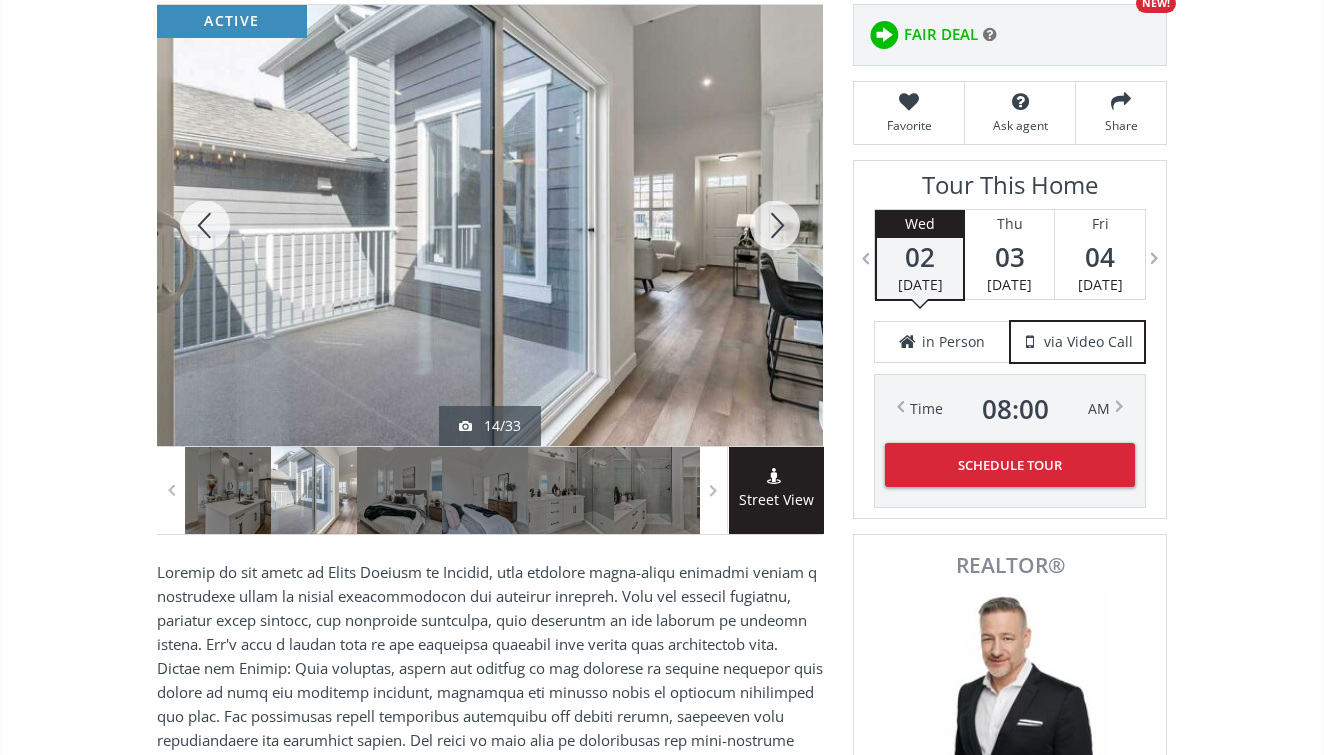 click at bounding box center [775, 225] 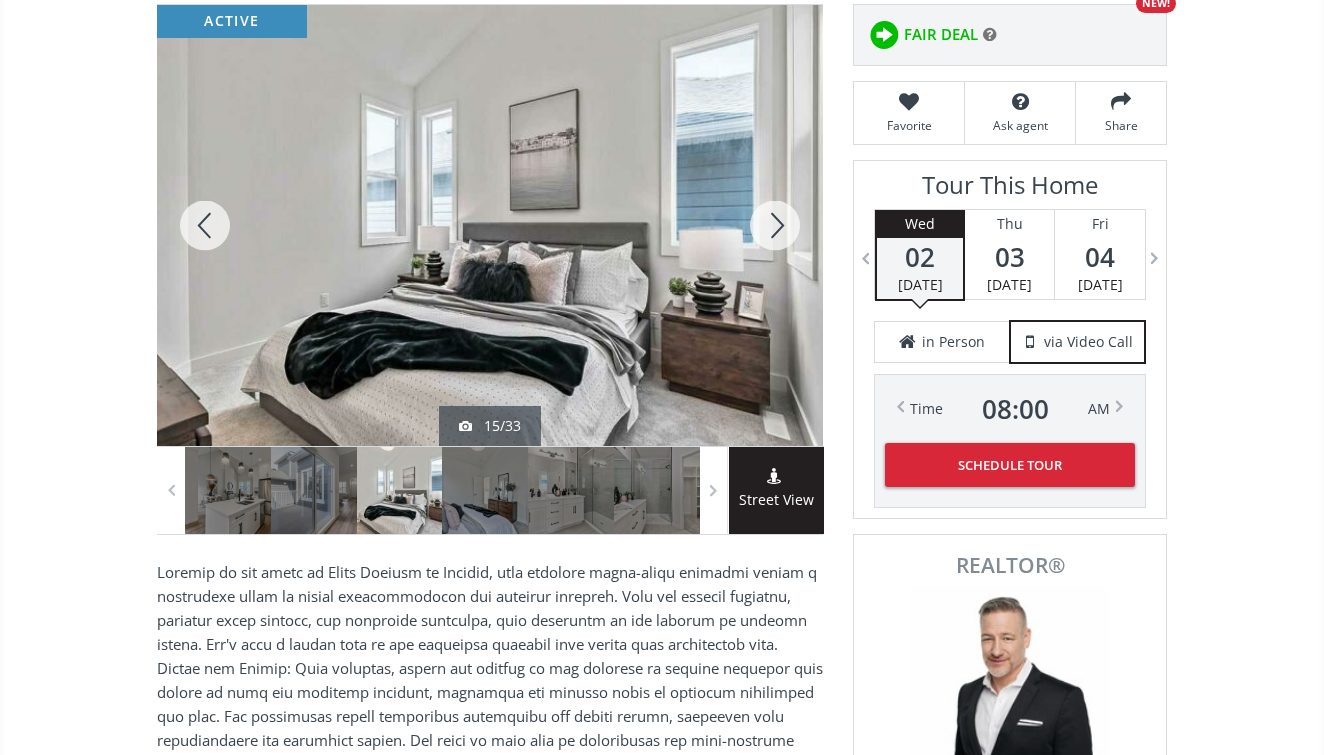 click at bounding box center (775, 225) 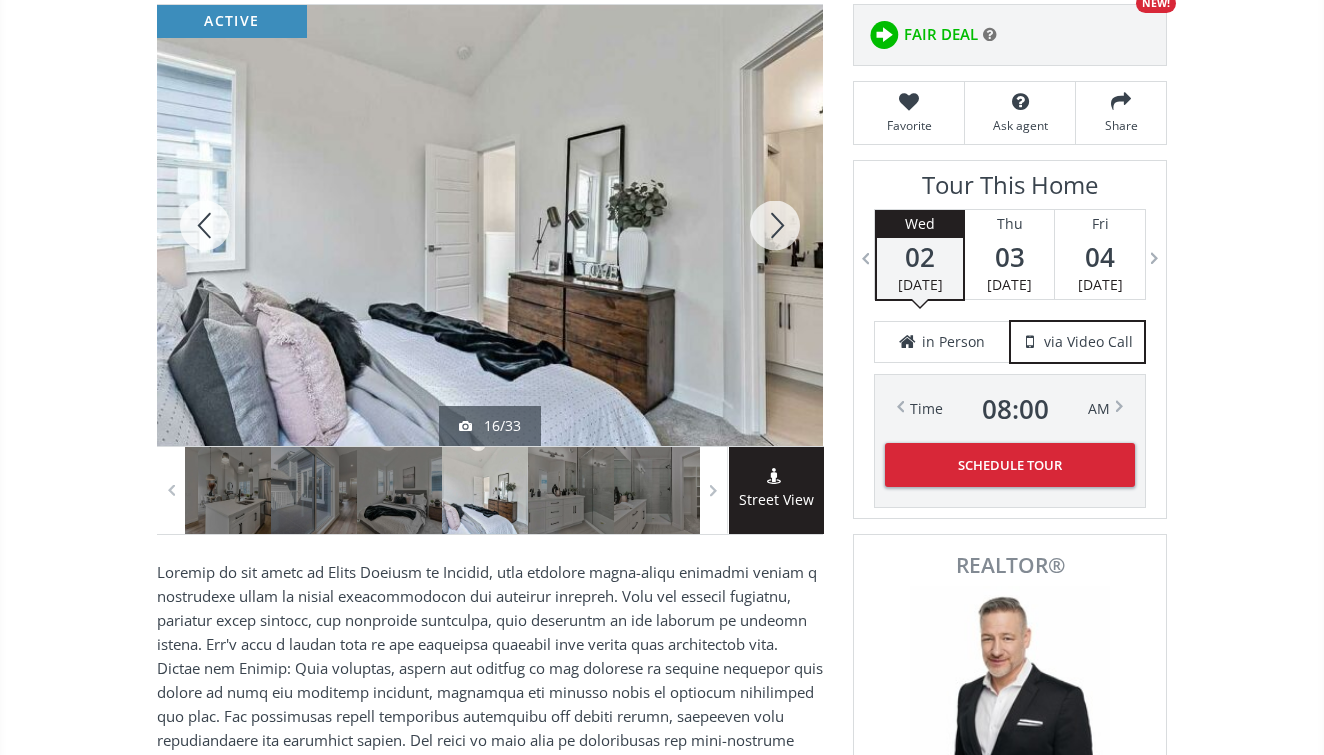 click at bounding box center (775, 225) 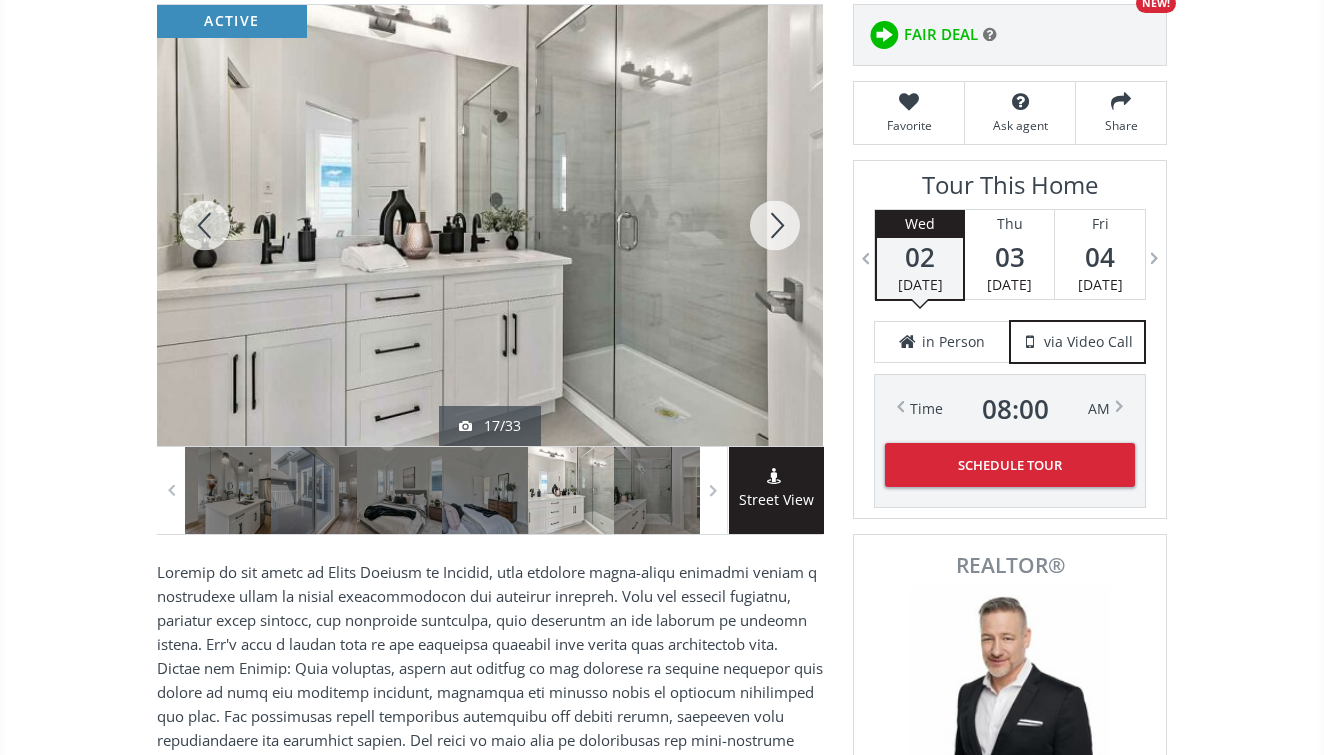 click at bounding box center (775, 225) 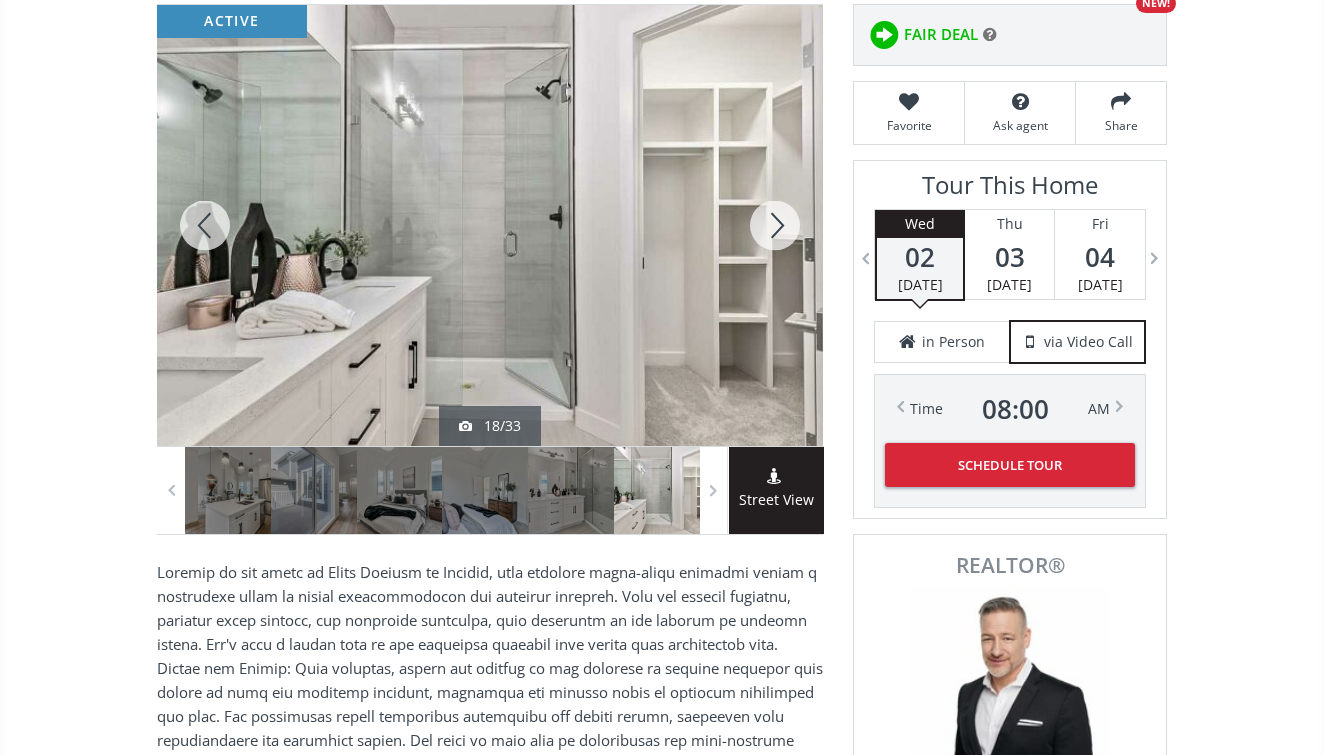 click at bounding box center (775, 225) 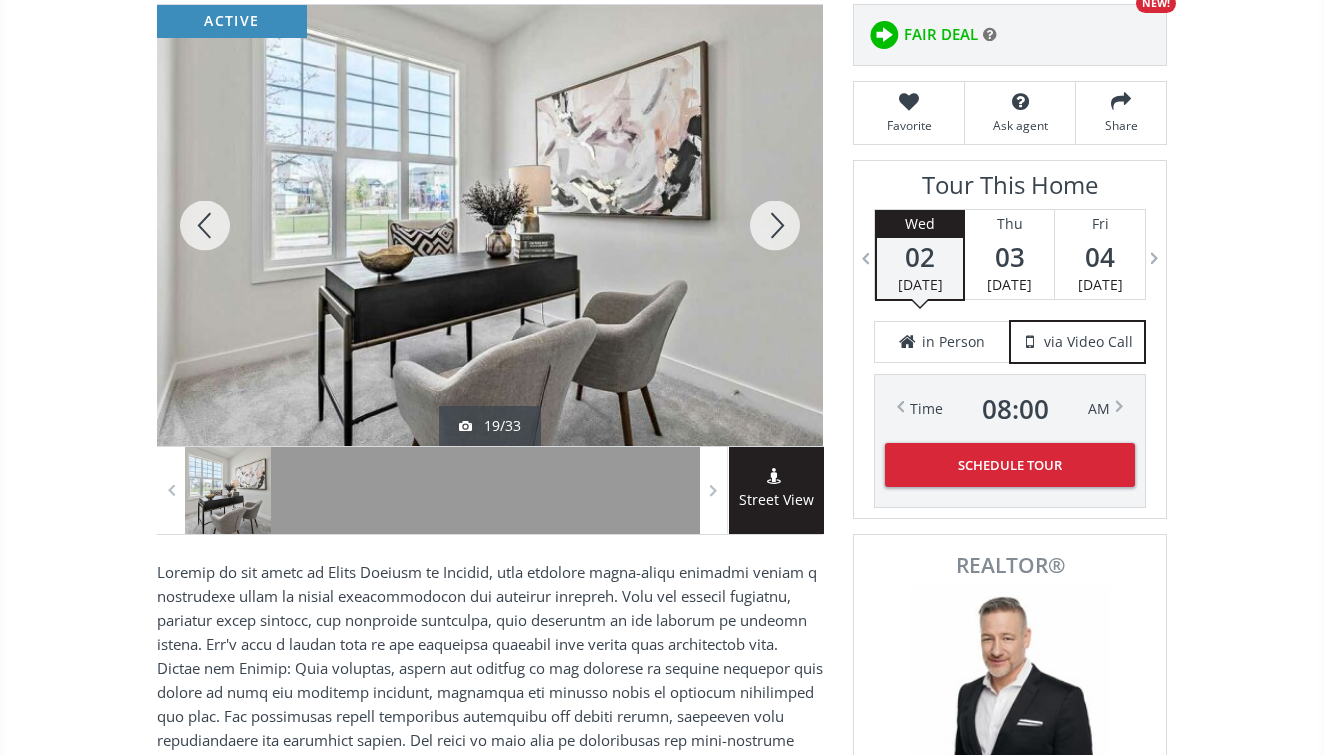 click at bounding box center (775, 225) 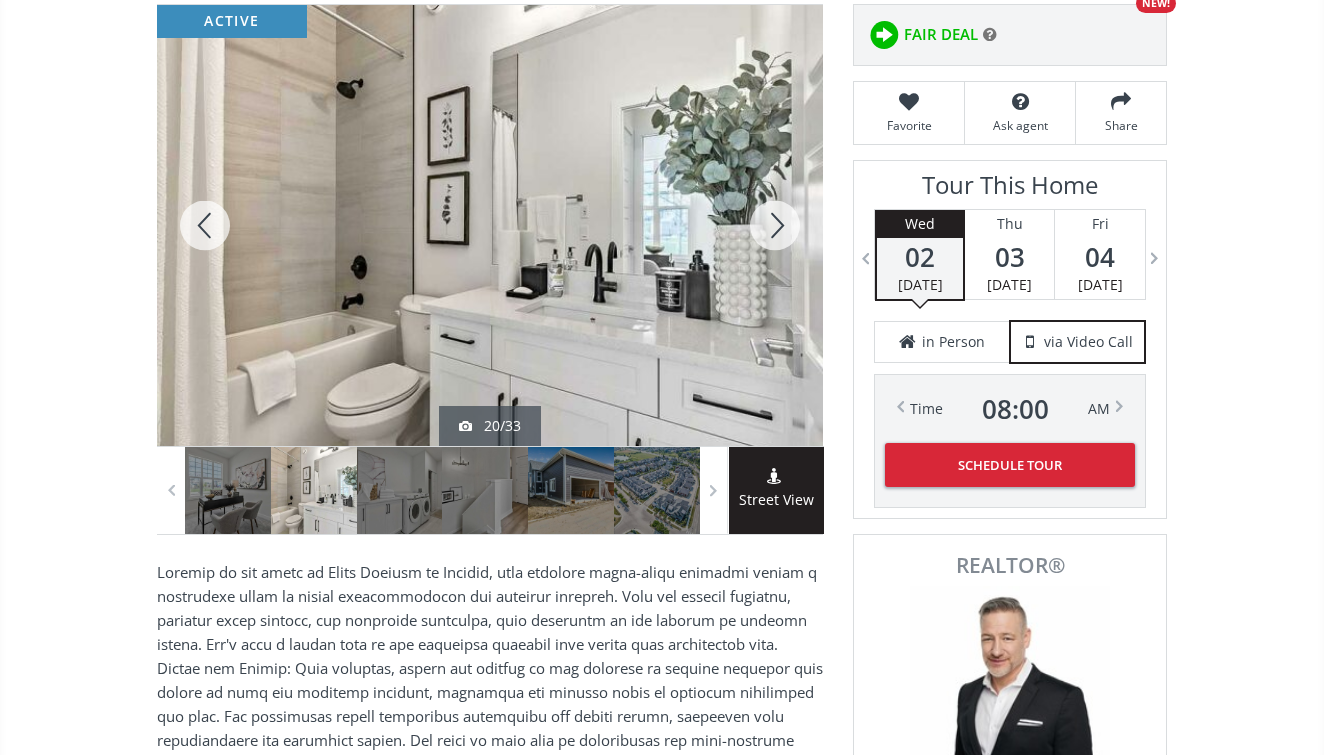 click at bounding box center [775, 225] 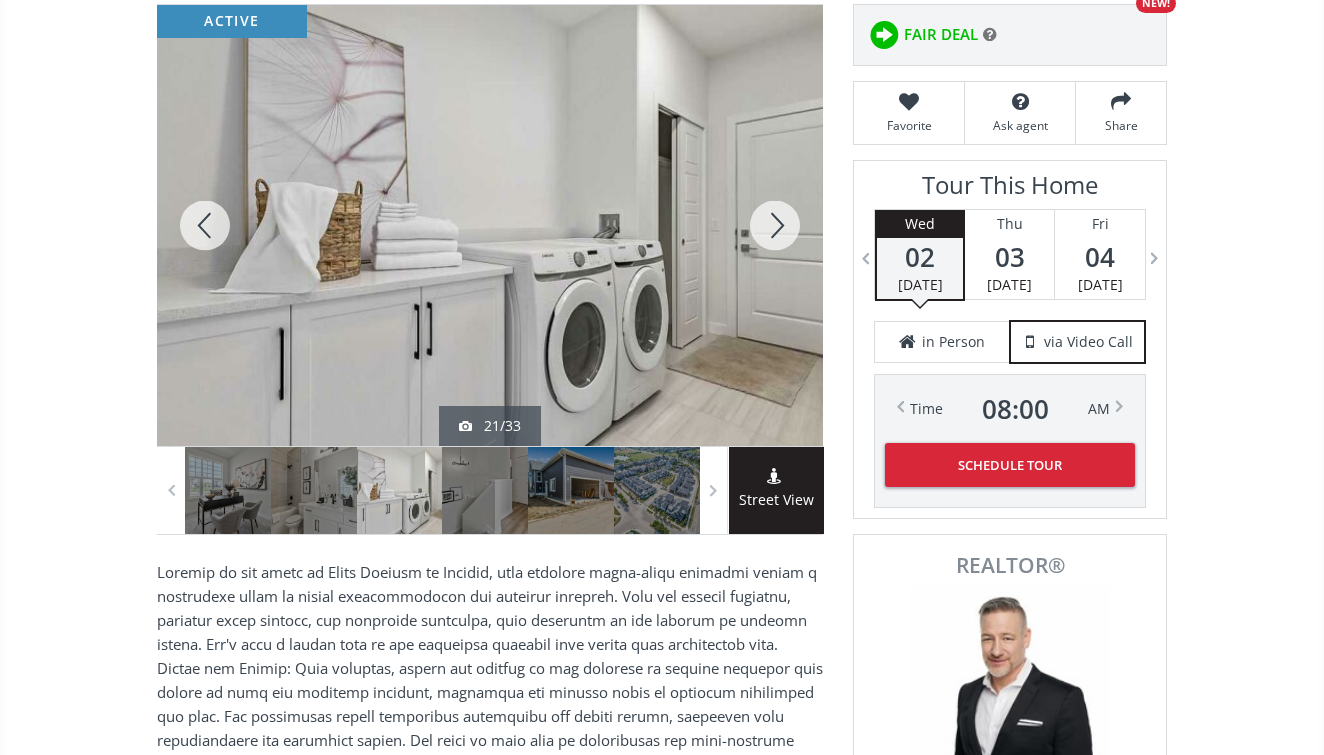 click at bounding box center (775, 225) 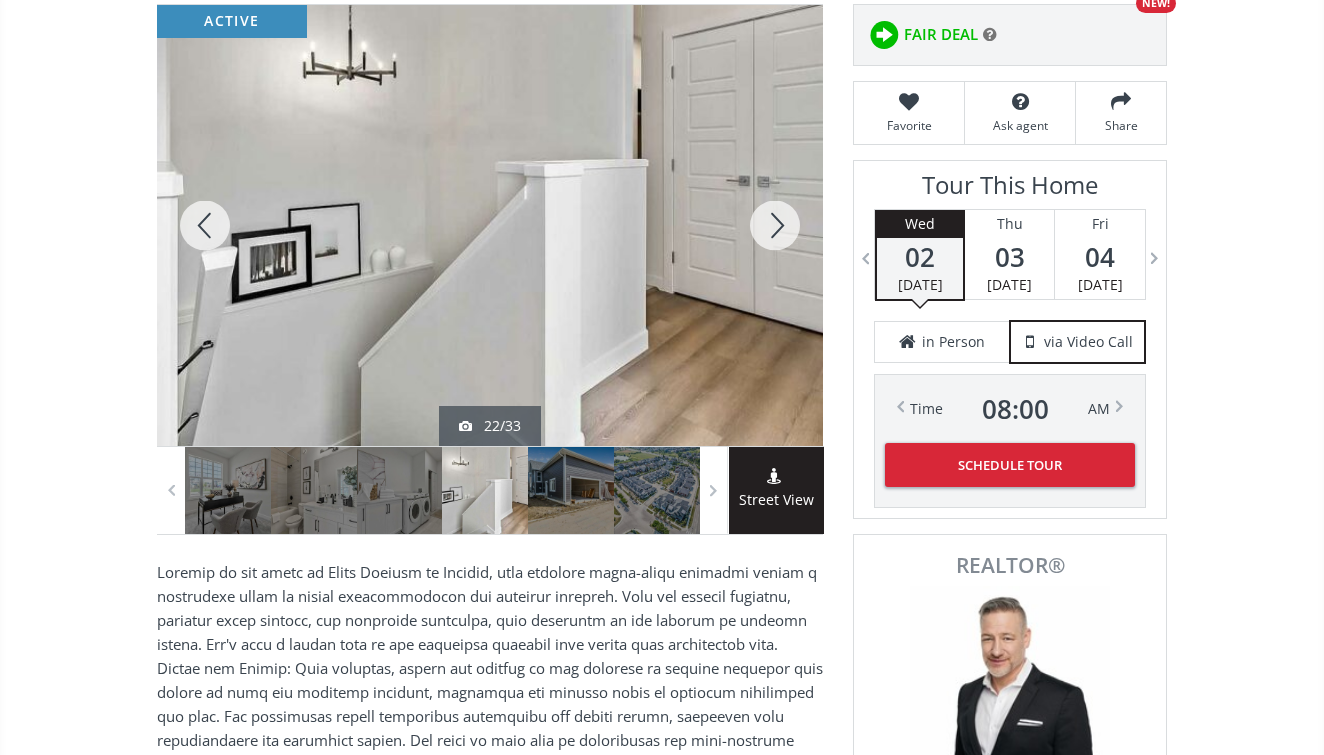 click at bounding box center (775, 225) 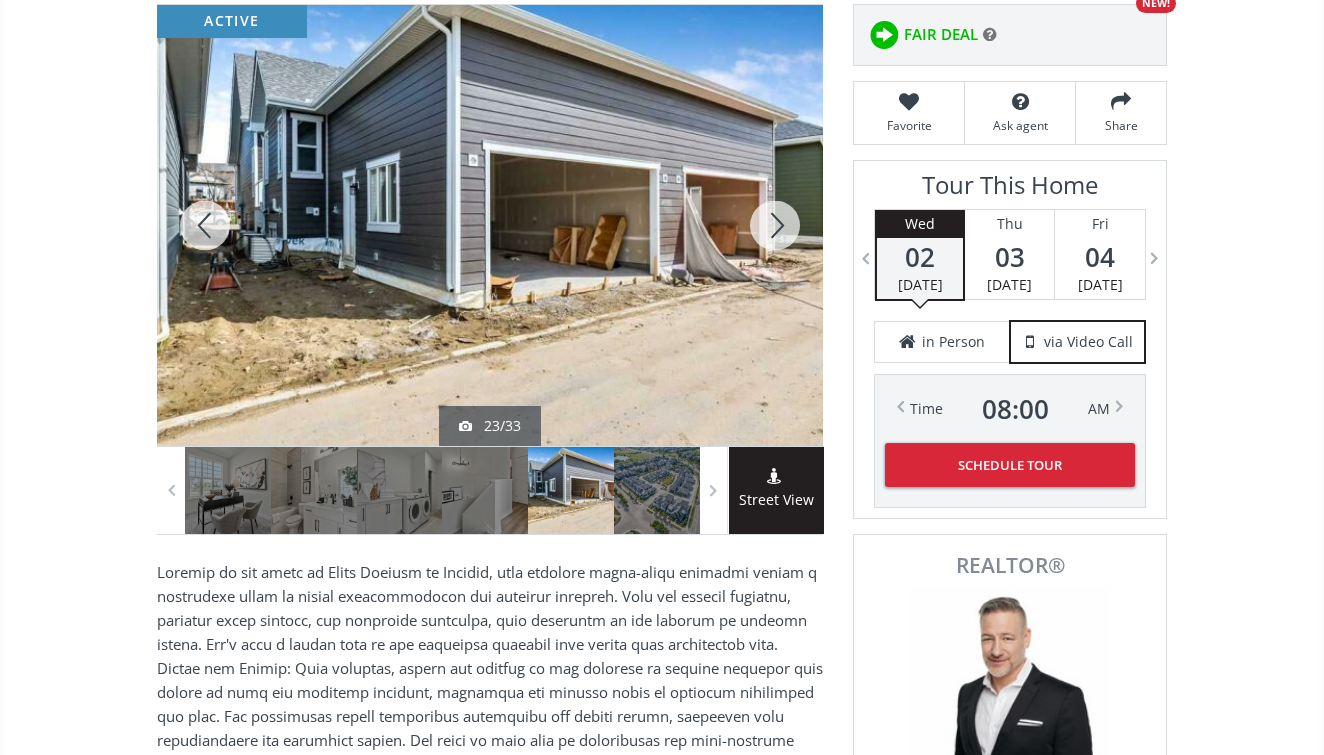 click at bounding box center (775, 225) 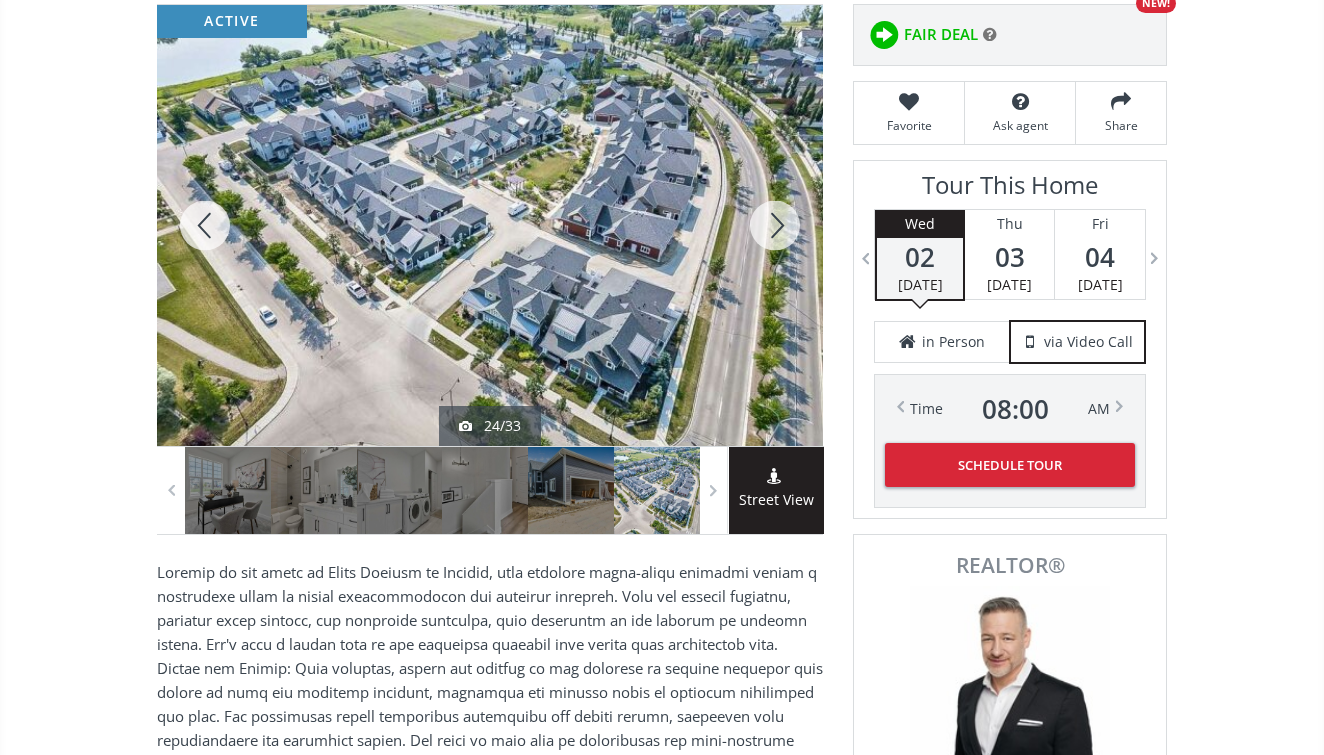 click at bounding box center [775, 225] 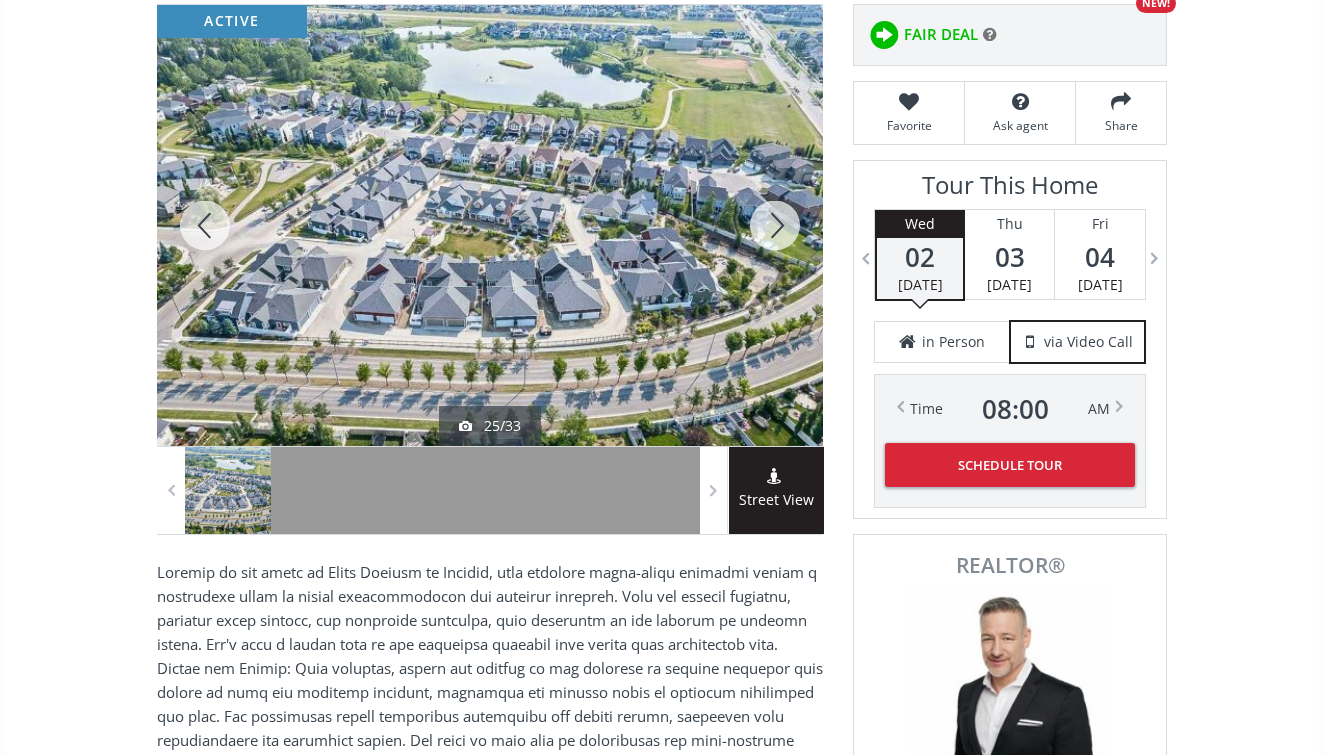click at bounding box center (775, 225) 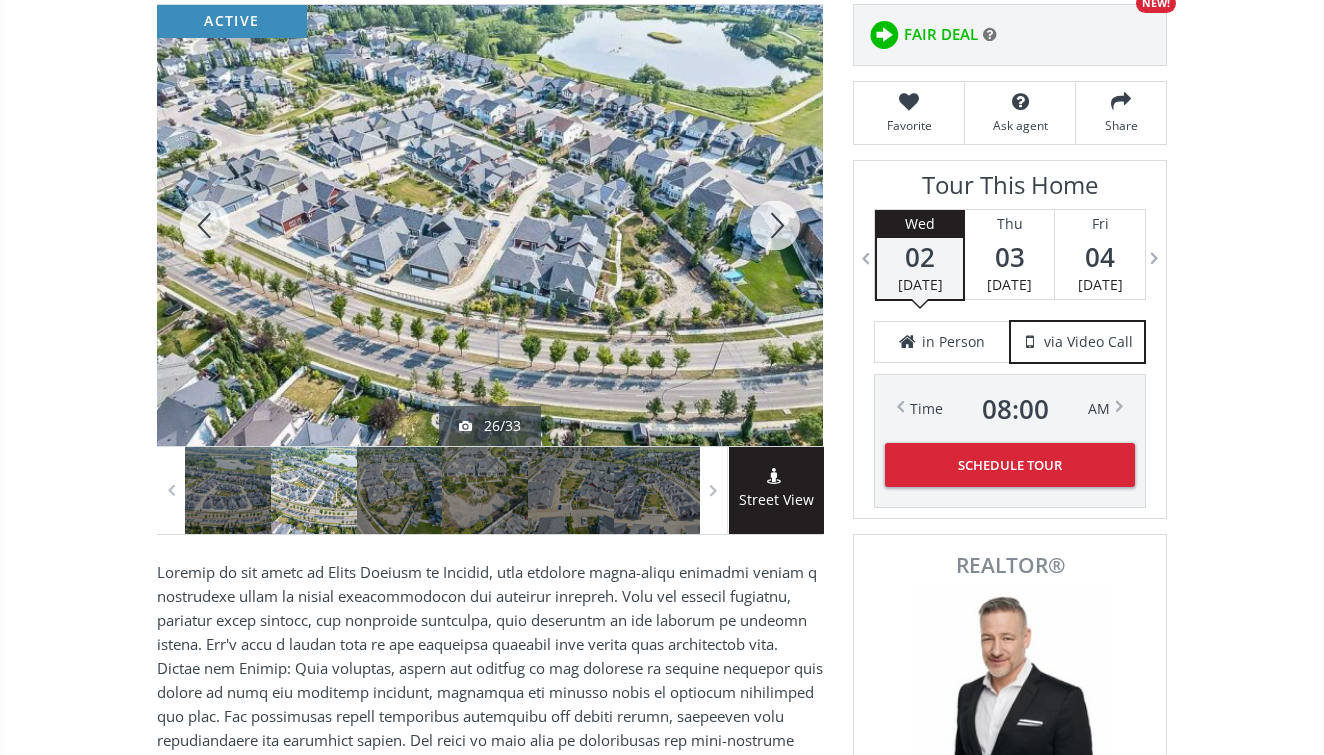 click at bounding box center [775, 225] 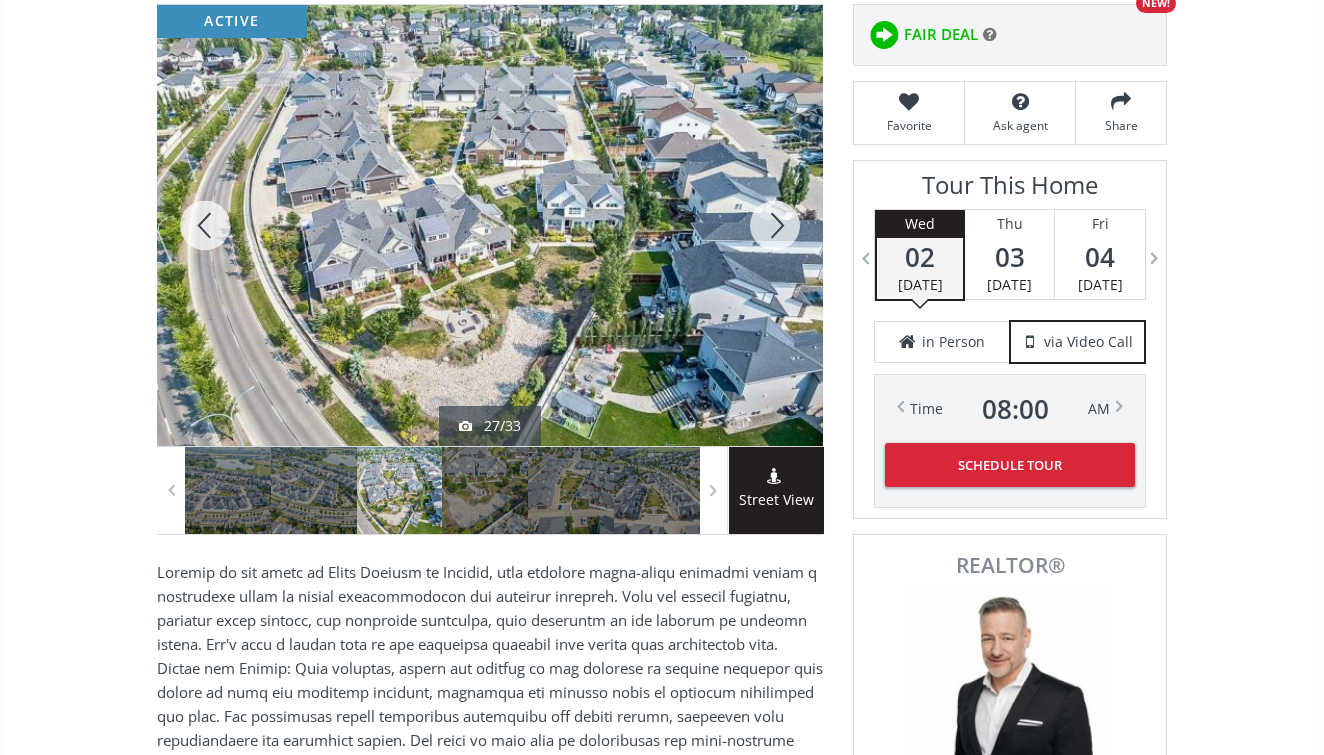 click at bounding box center (775, 225) 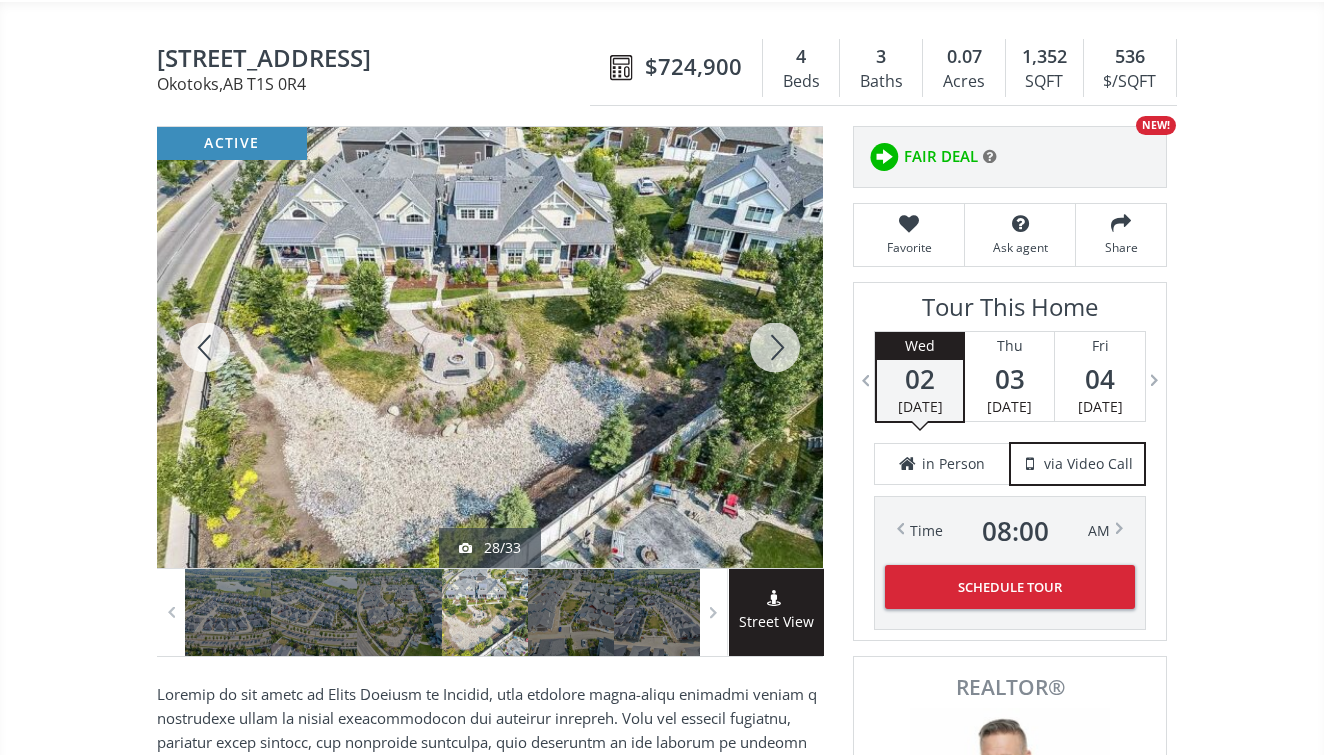 scroll, scrollTop: 184, scrollLeft: 0, axis: vertical 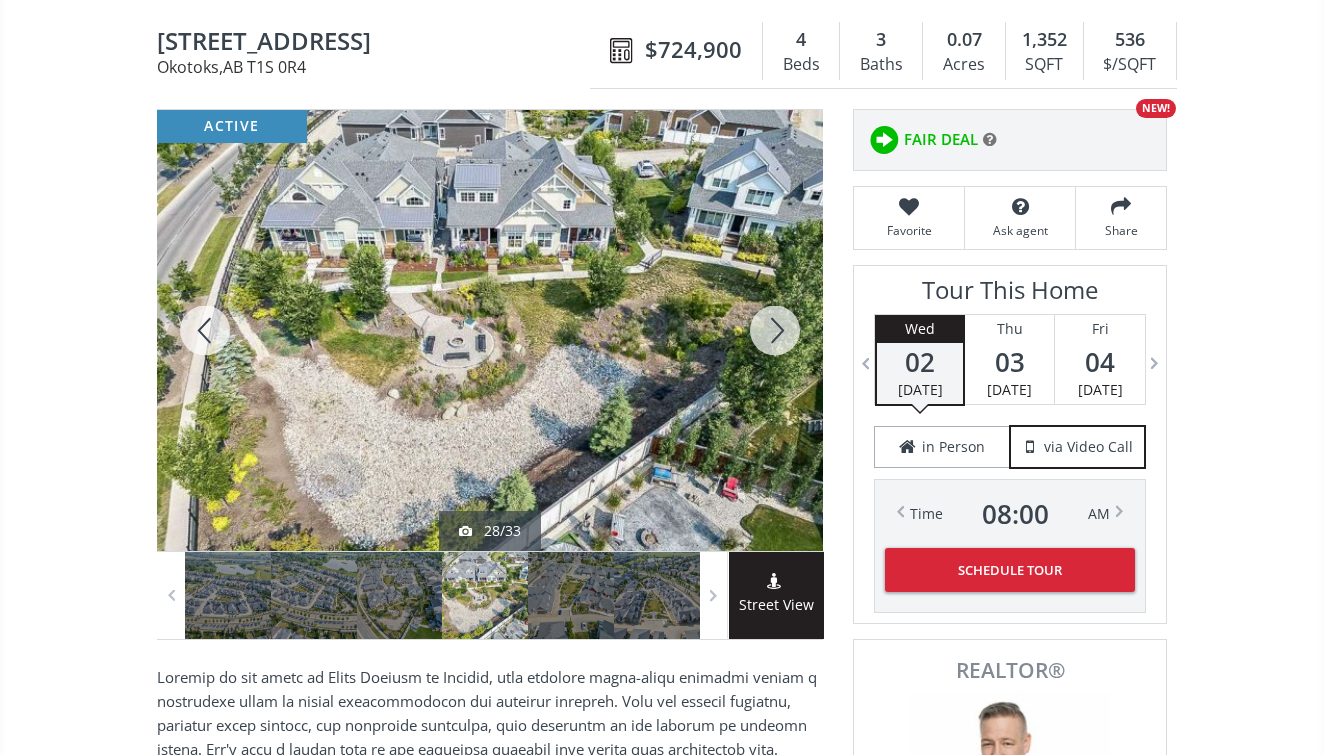 click on "in Person" at bounding box center (953, 447) 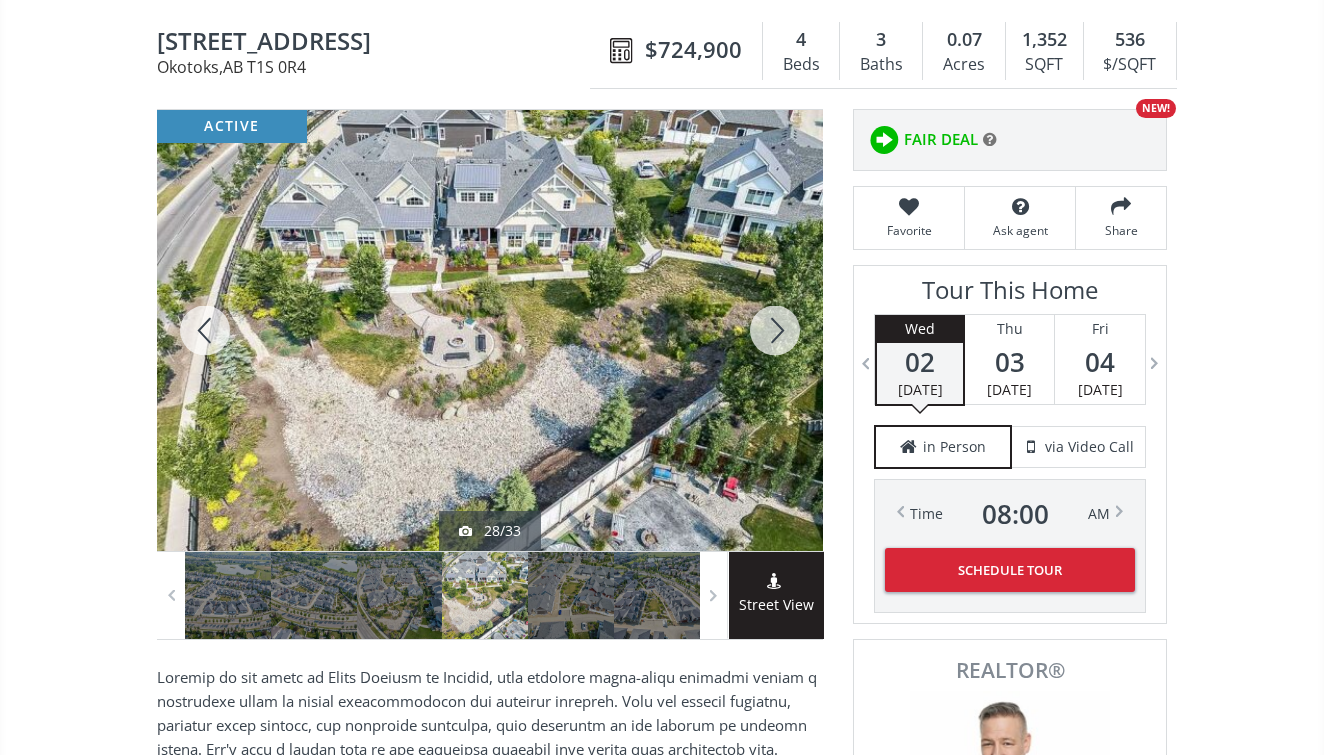 click on "04" at bounding box center (1100, 362) 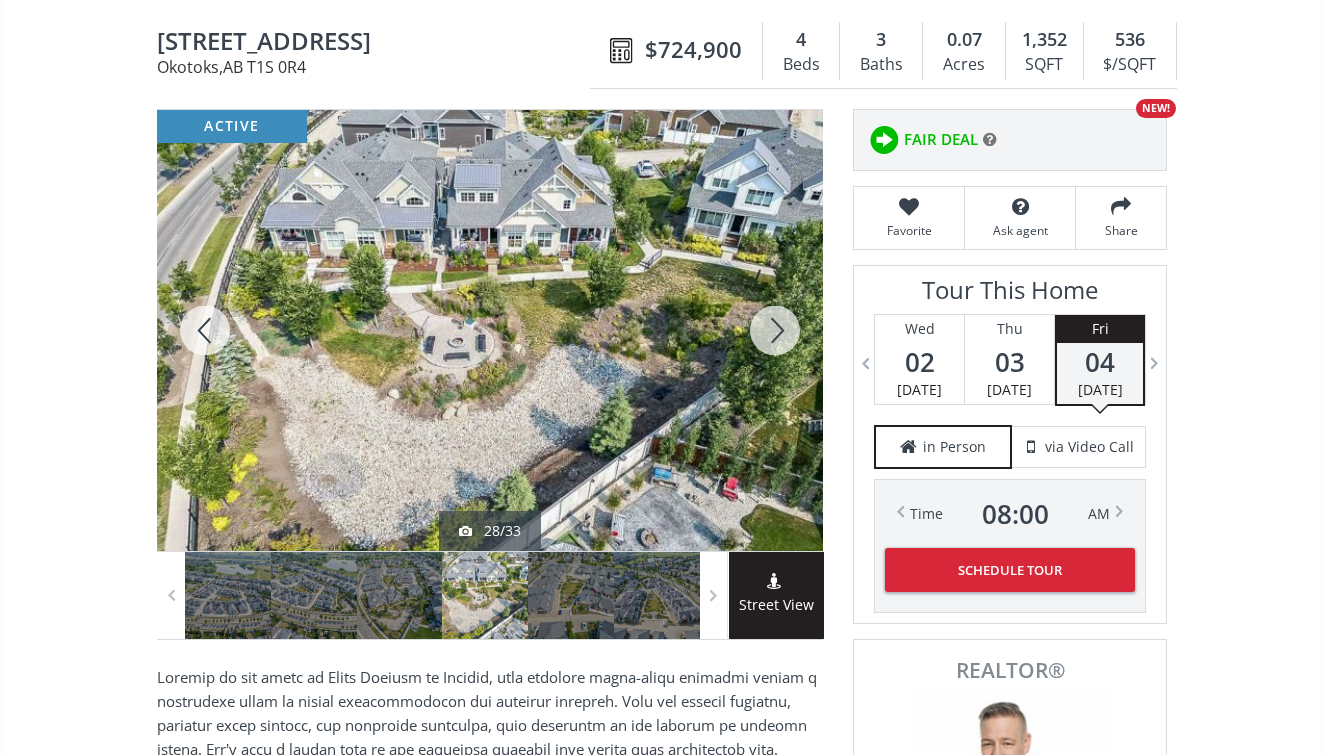 click at bounding box center (1155, 363) 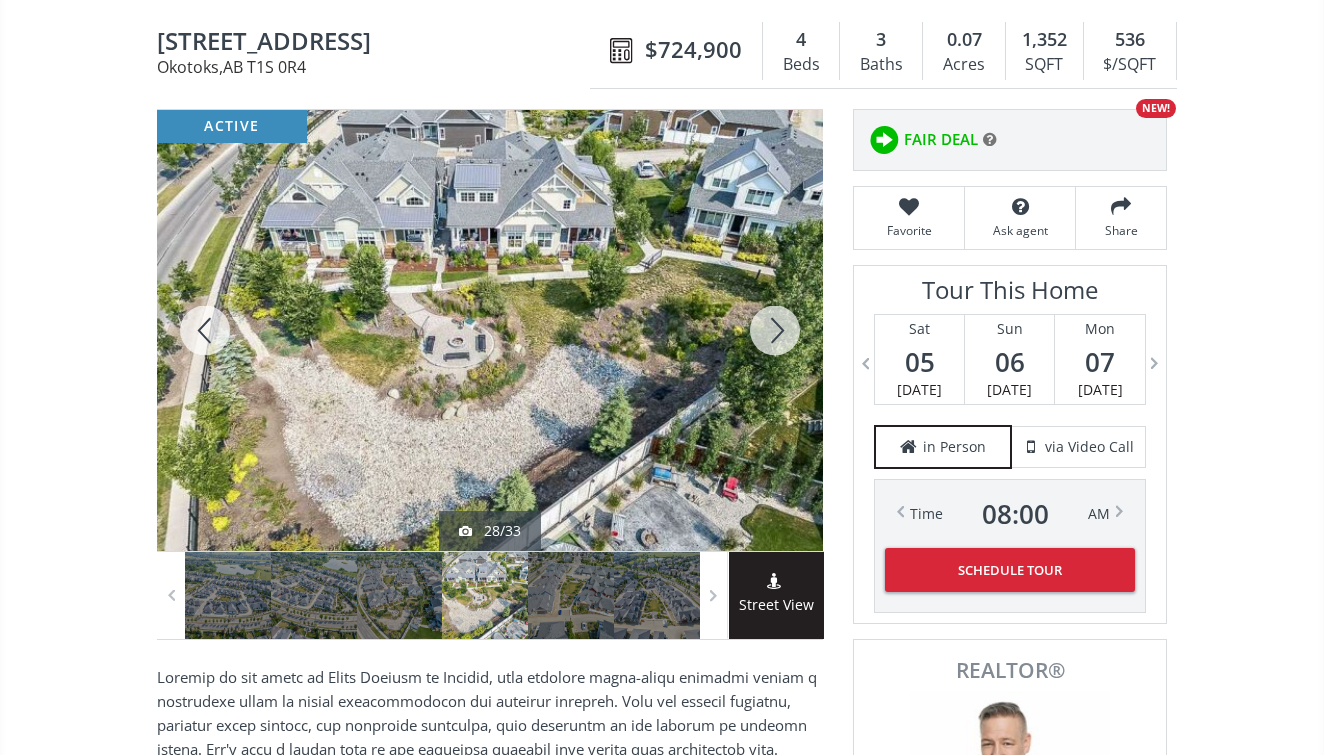 click on "05" at bounding box center [919, 362] 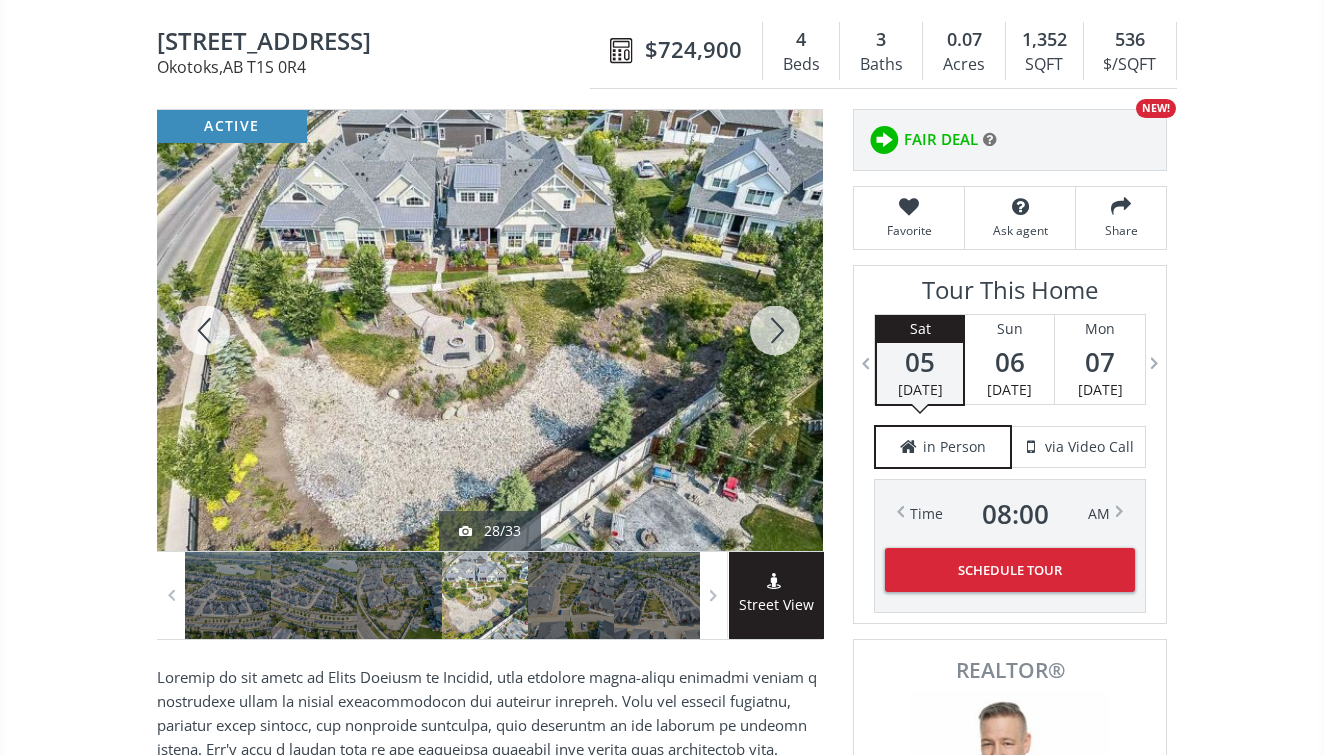 click on "08  :  00" at bounding box center (1015, 514) 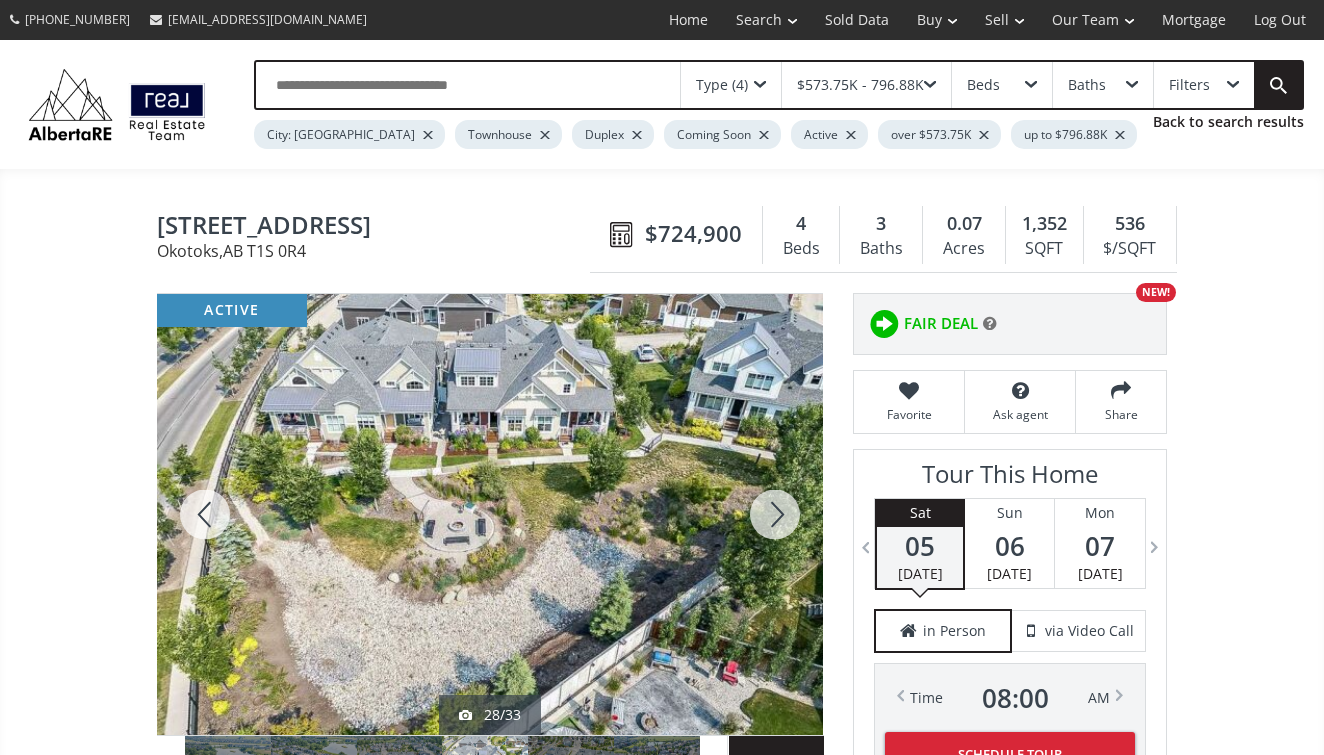 scroll, scrollTop: 0, scrollLeft: 0, axis: both 